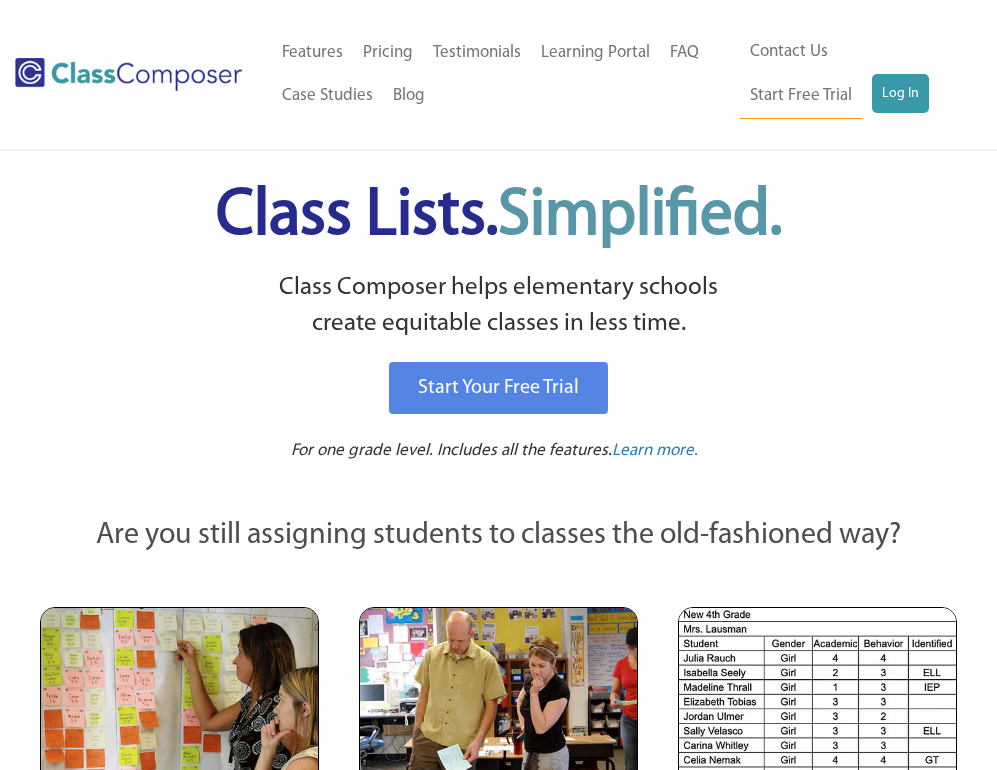 scroll, scrollTop: 0, scrollLeft: 0, axis: both 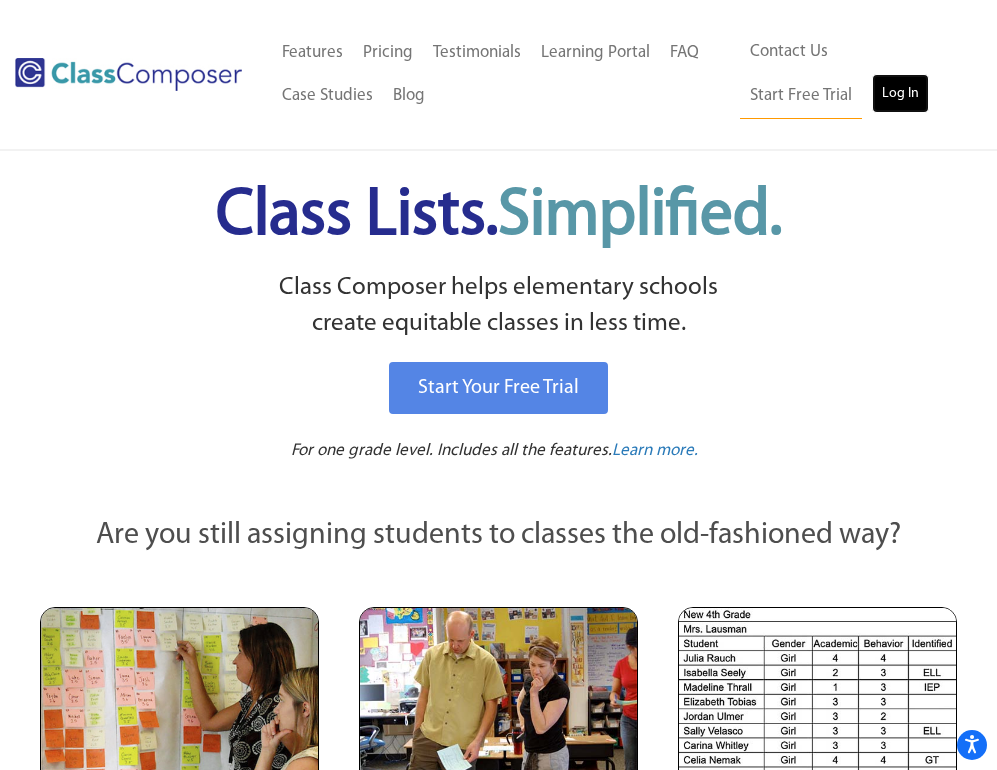 click on "Log In" at bounding box center [900, 94] 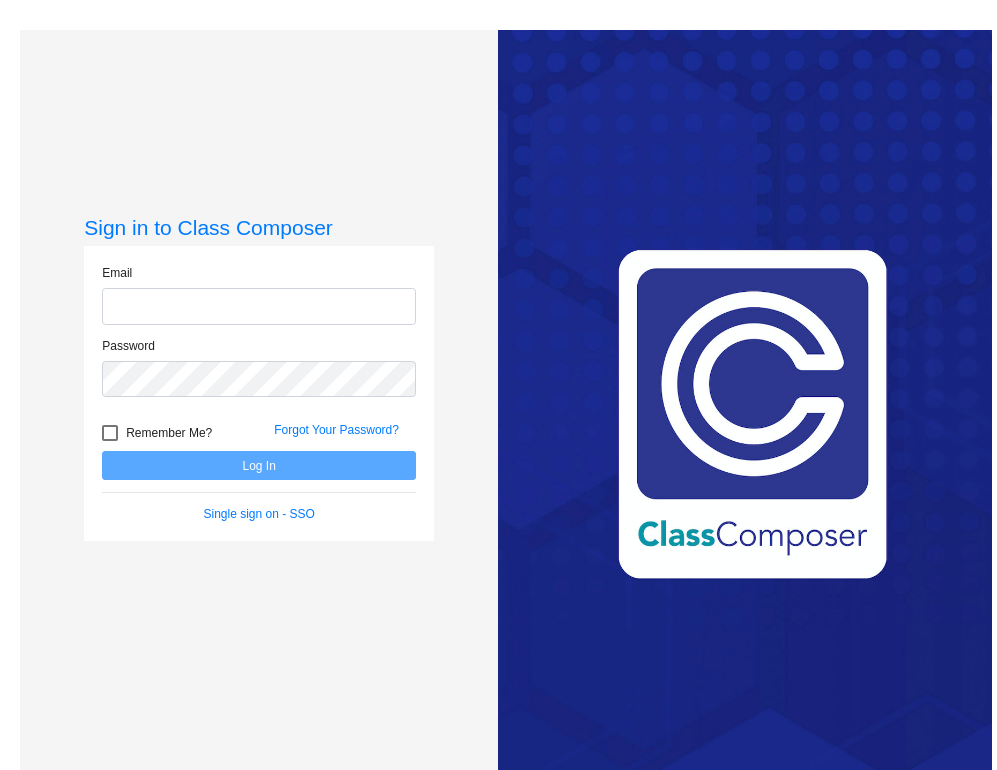 scroll, scrollTop: 0, scrollLeft: 0, axis: both 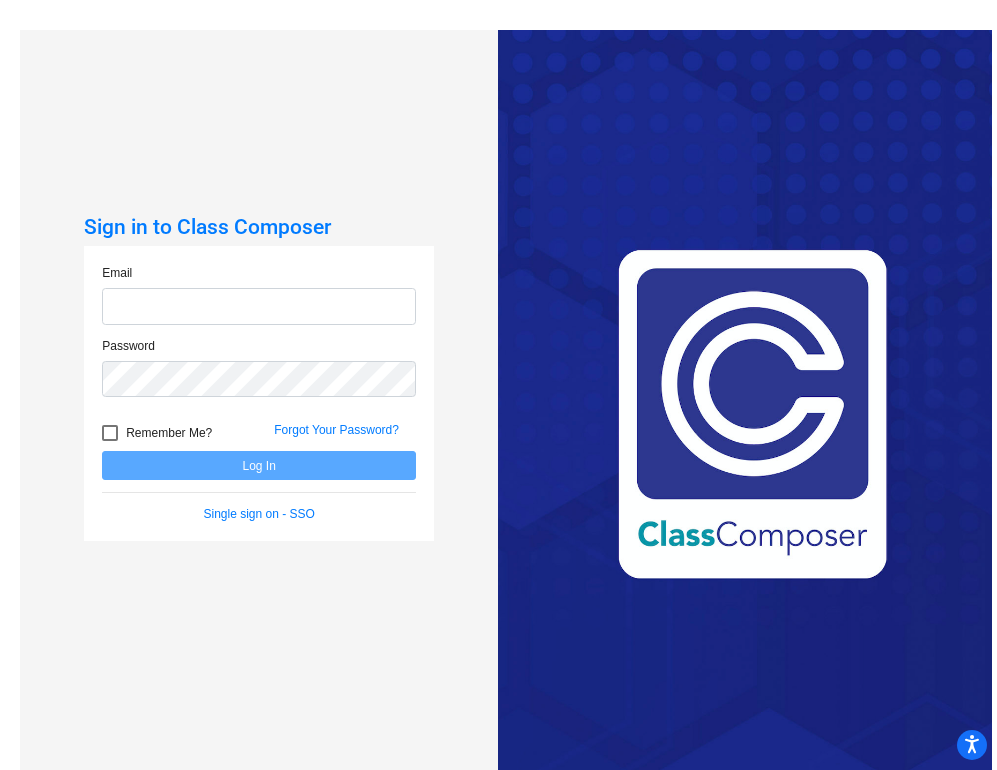 click 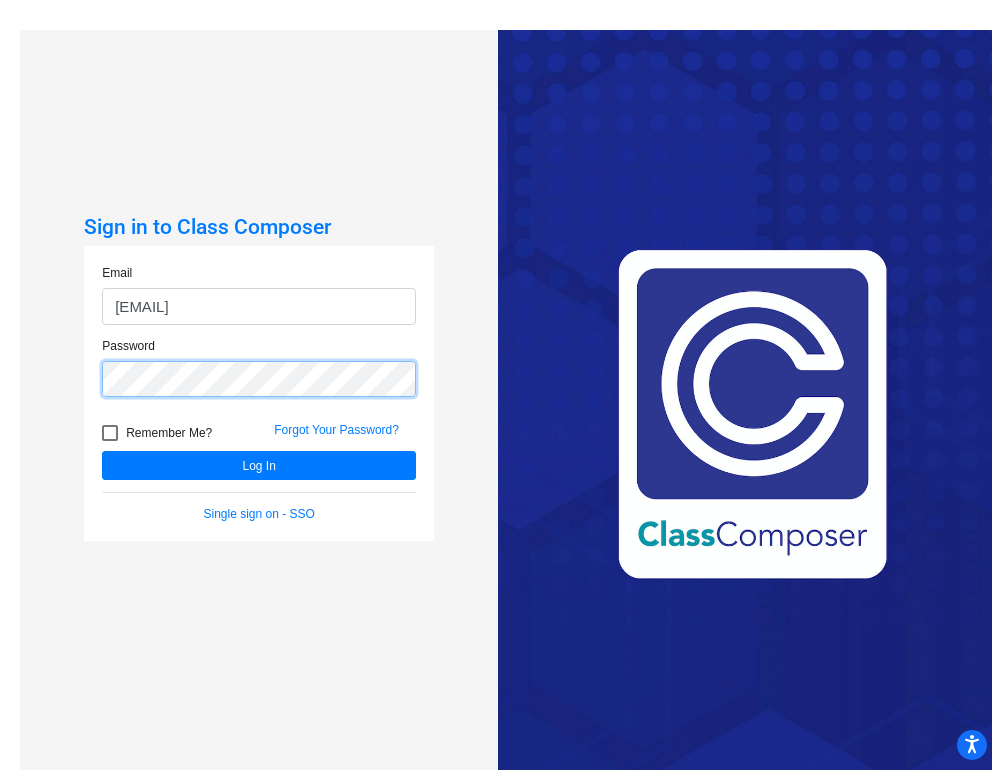 click on "Log In" 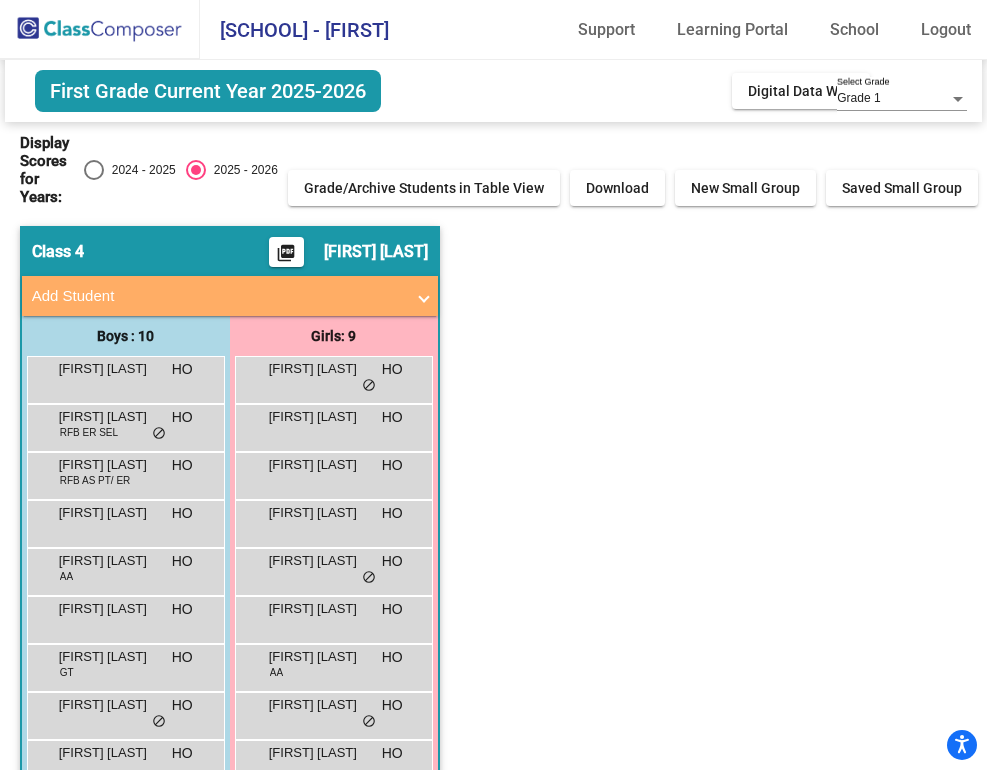 click on "2024 - 2025" at bounding box center (140, 170) 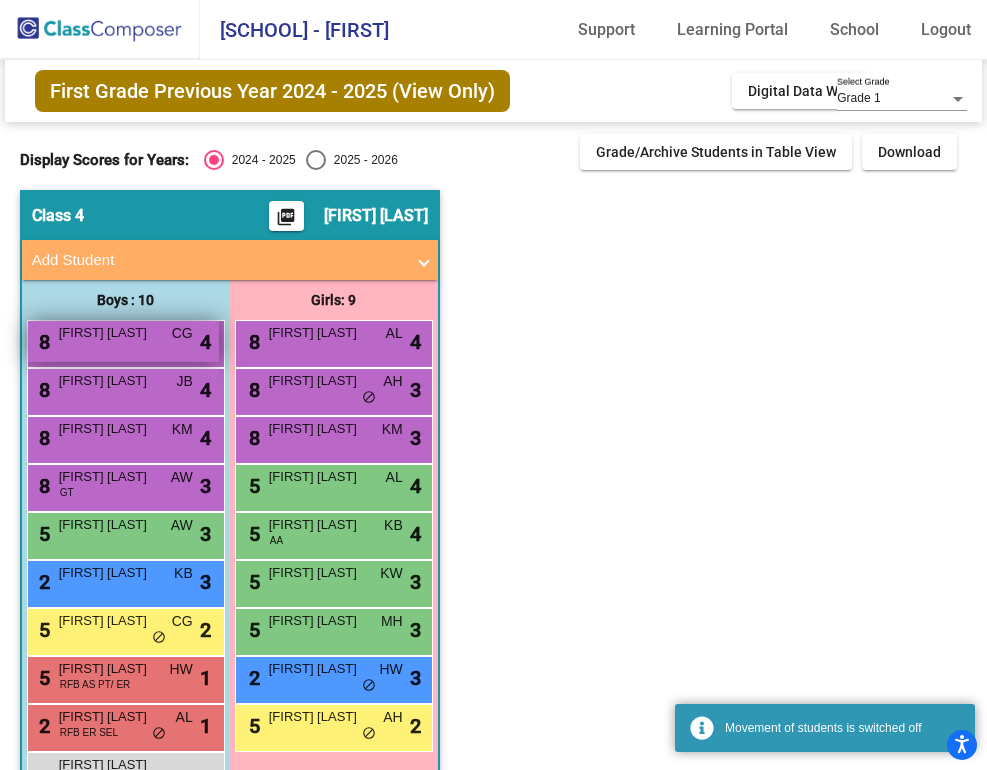 click on "[NUMBER] [FIRST] [LAST] [ID] [ID]" at bounding box center [123, 341] 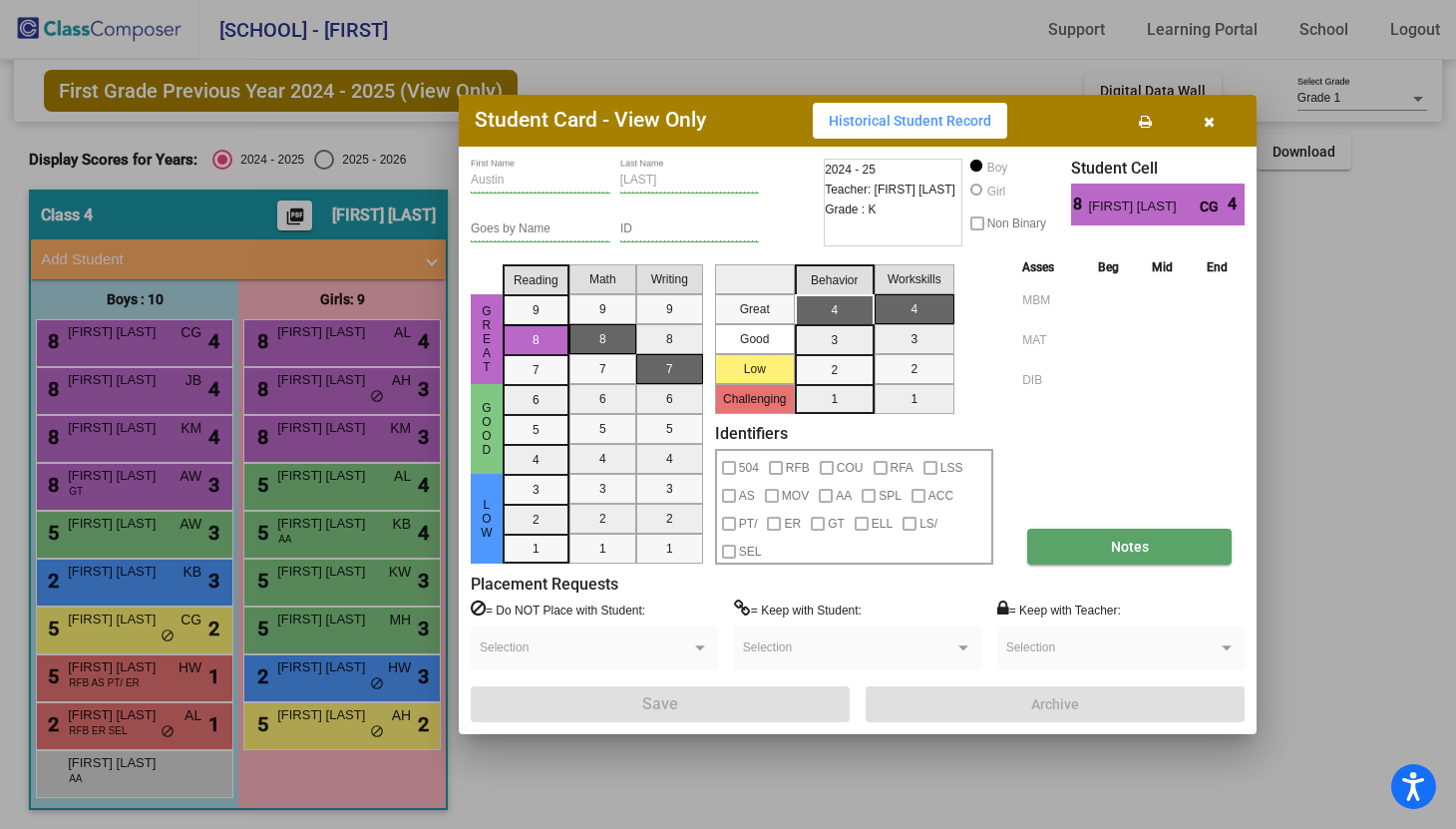 click on "Notes" at bounding box center [1130, 547] 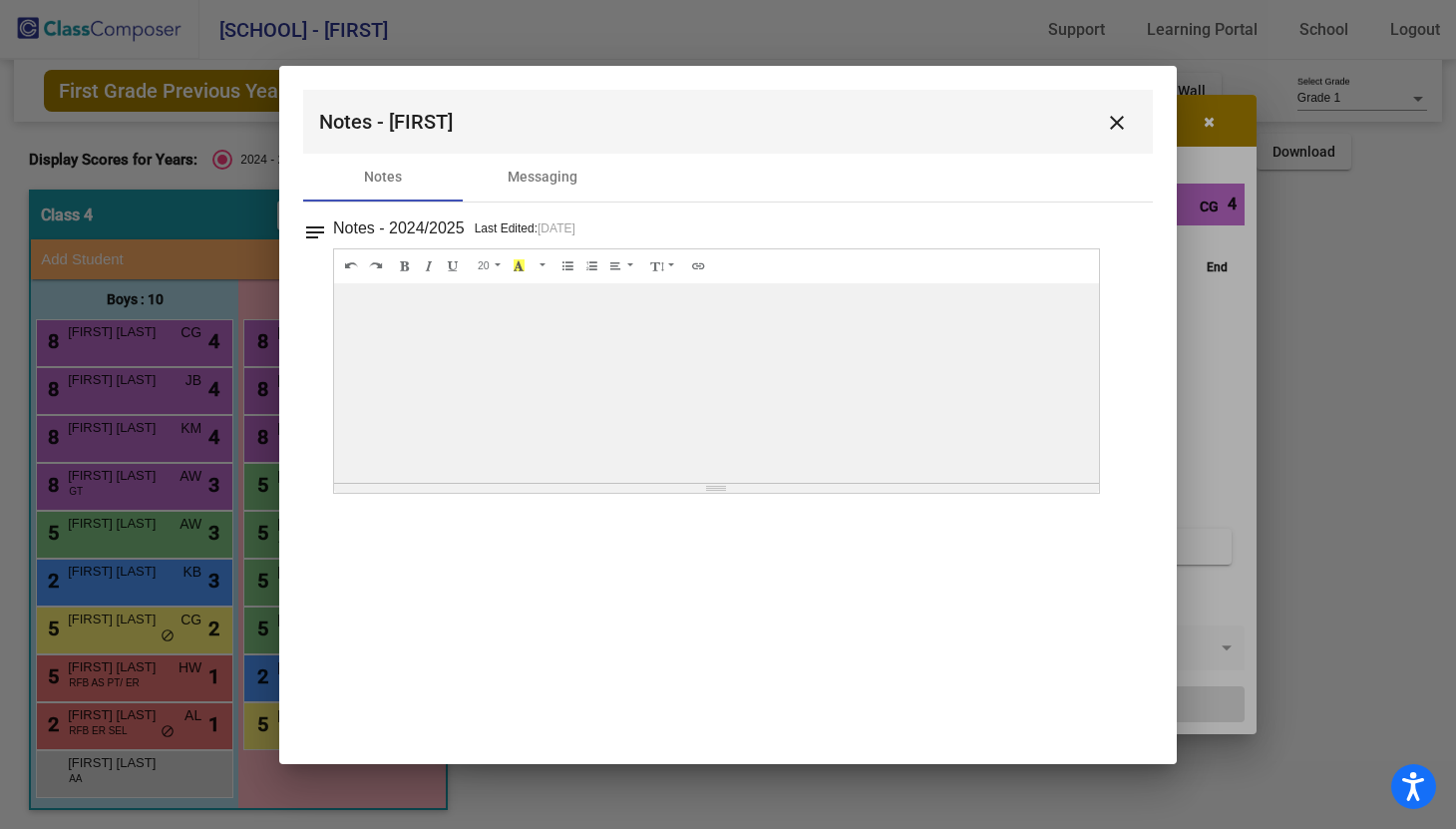 click on "close" at bounding box center (1117, 123) 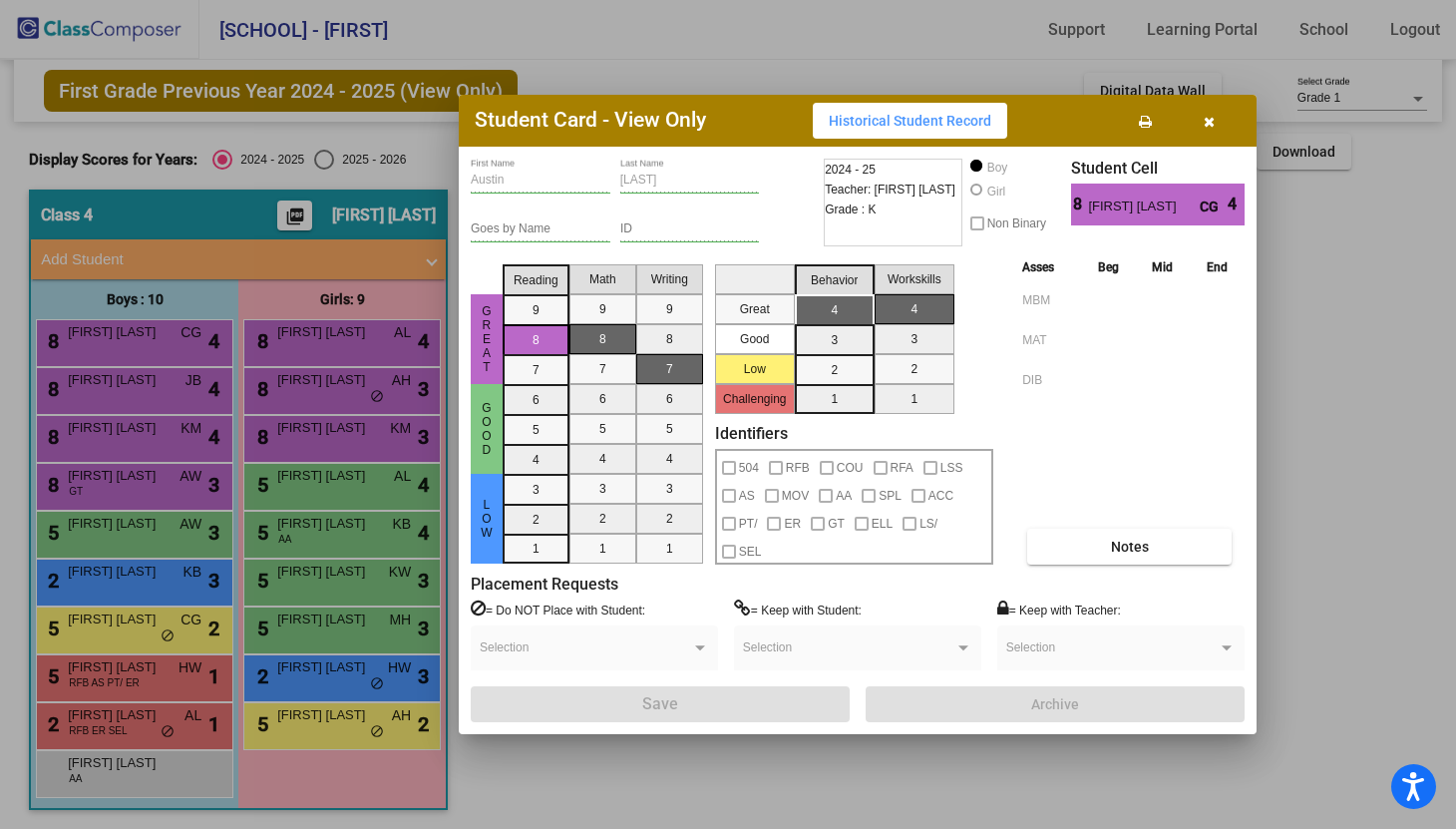 click at bounding box center (1209, 121) 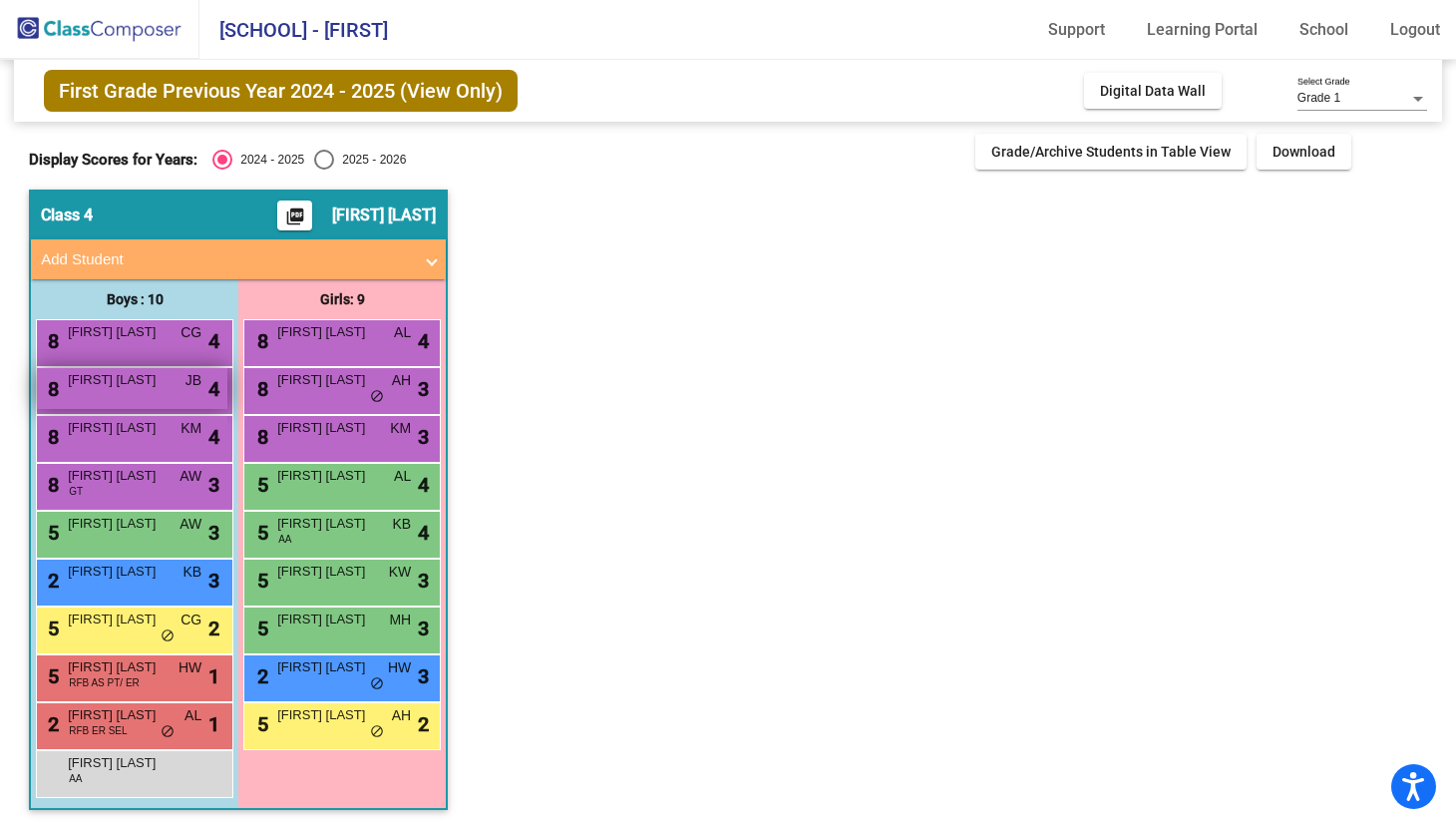 click on "[NUMBER] [FIRST] [LAST] [ID] [ID]" at bounding box center [132, 388] 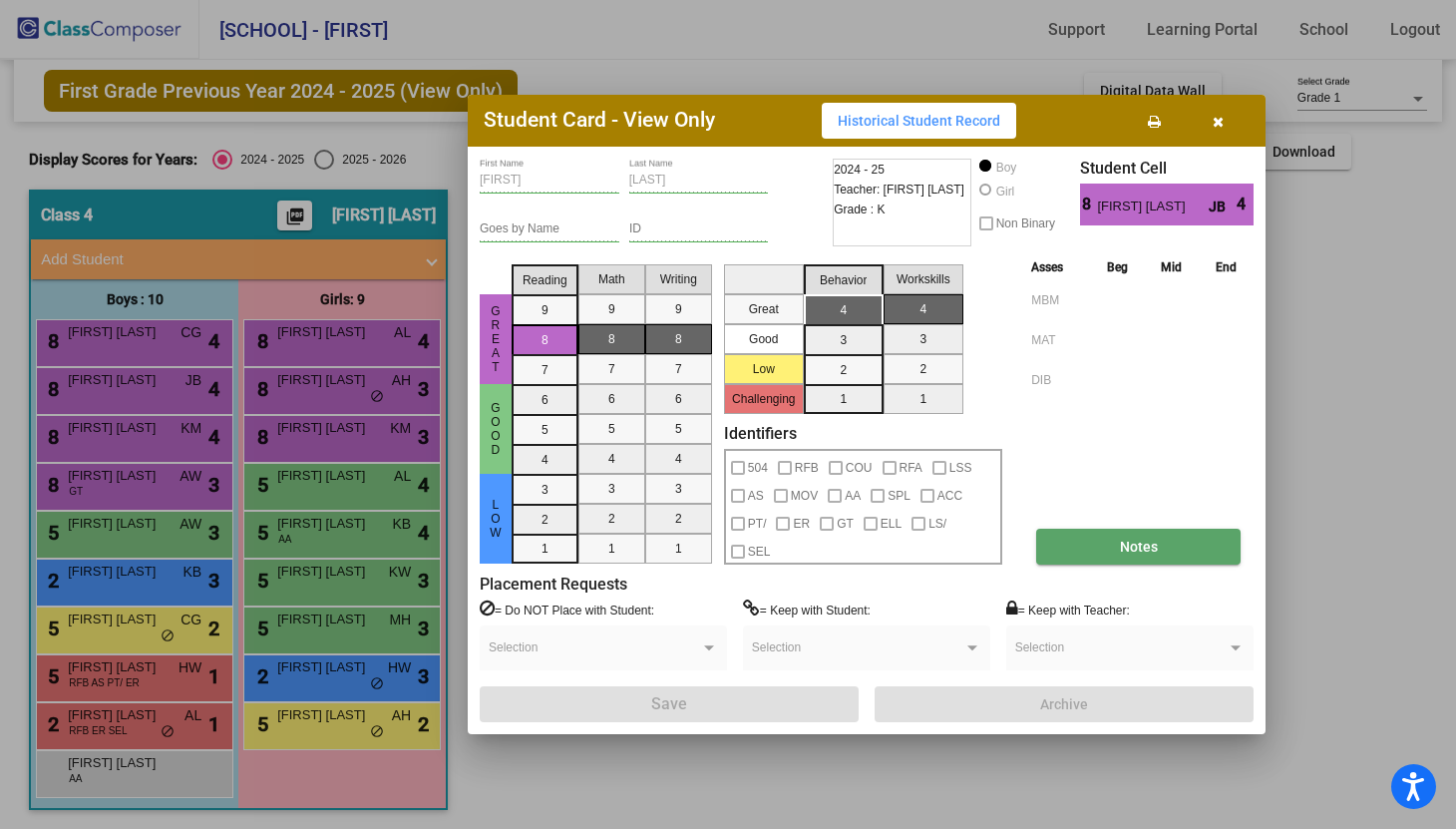 click on "Notes" at bounding box center (1138, 547) 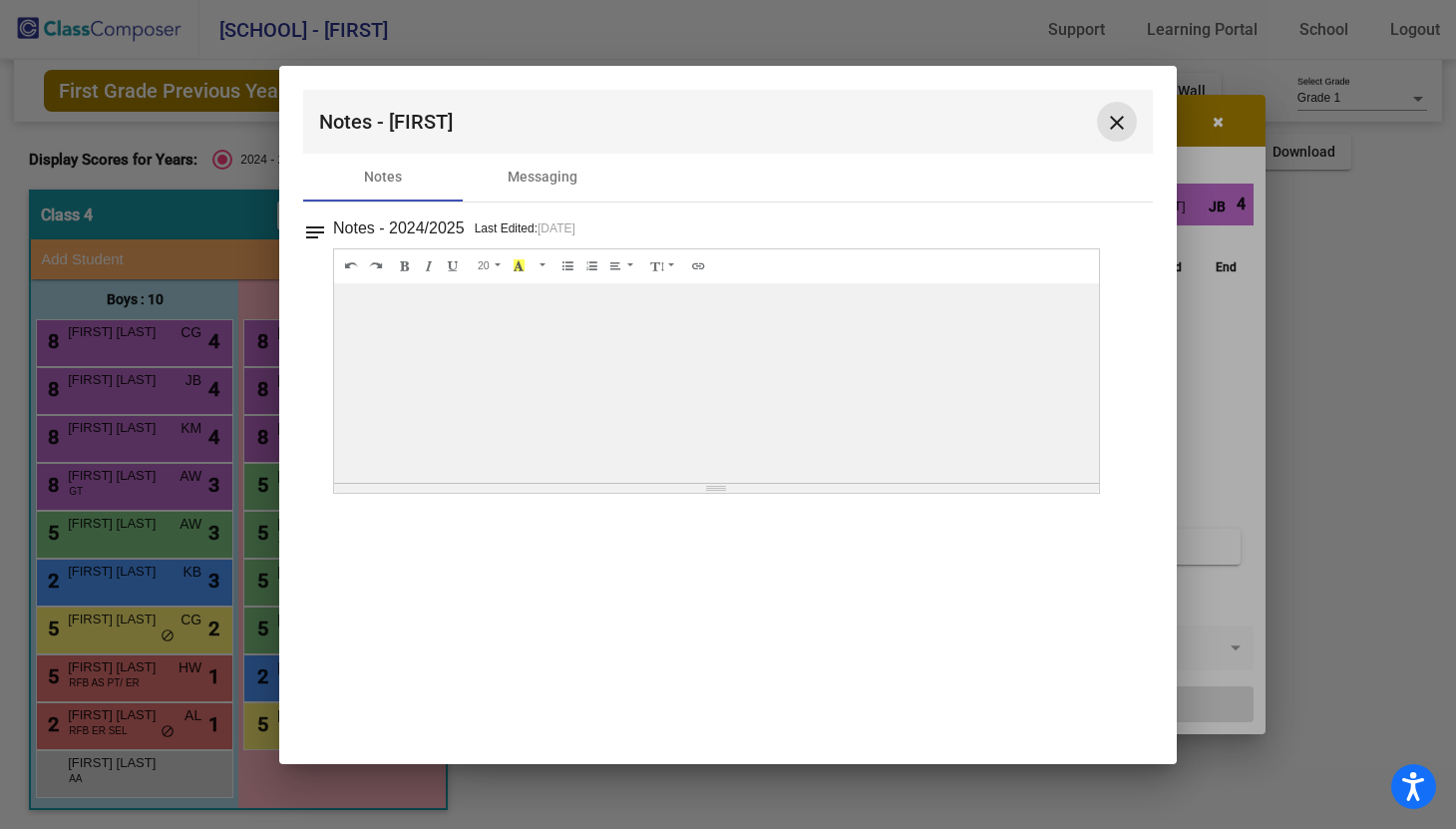 click on "close" at bounding box center [1117, 123] 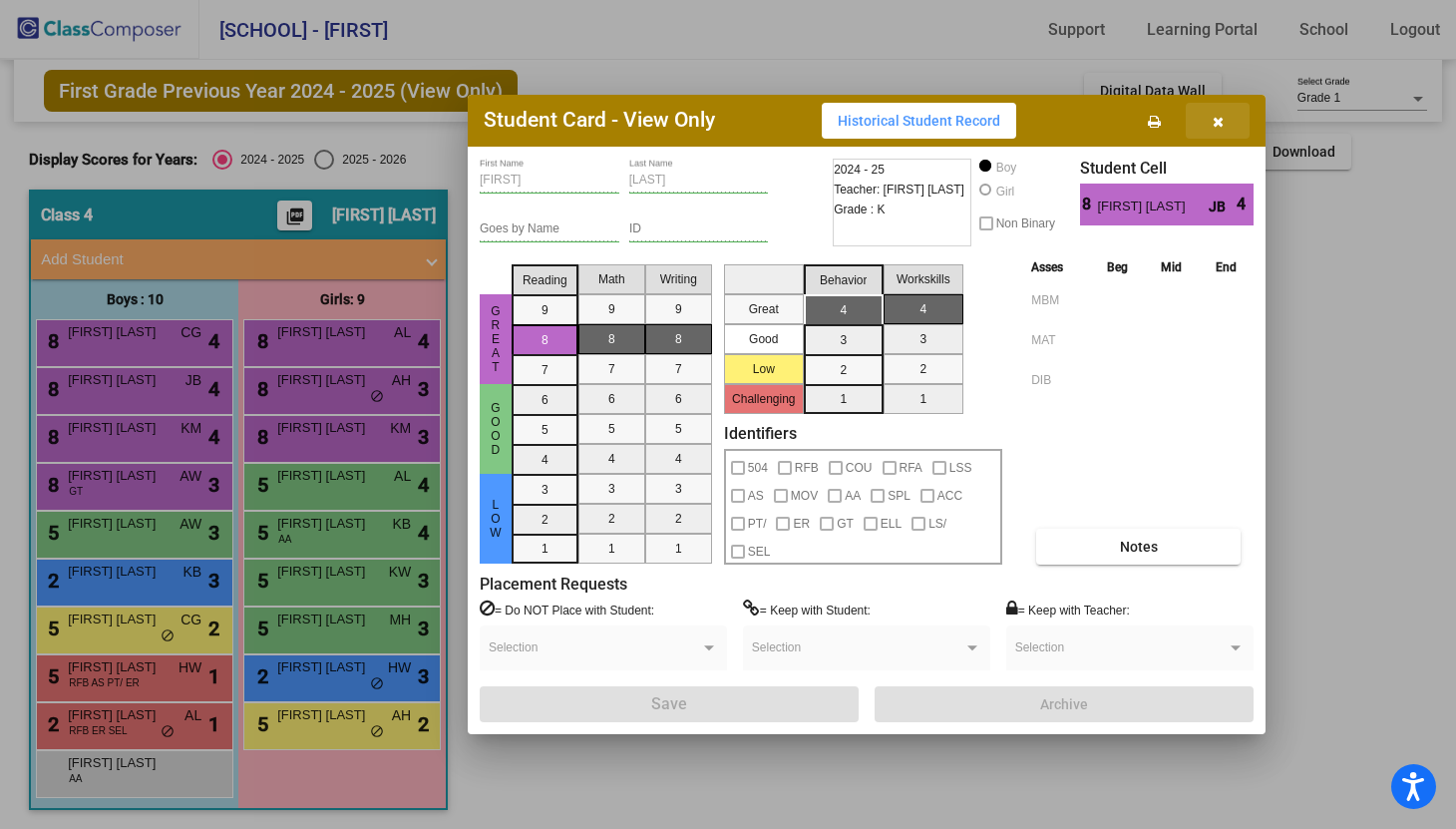 click at bounding box center (1218, 122) 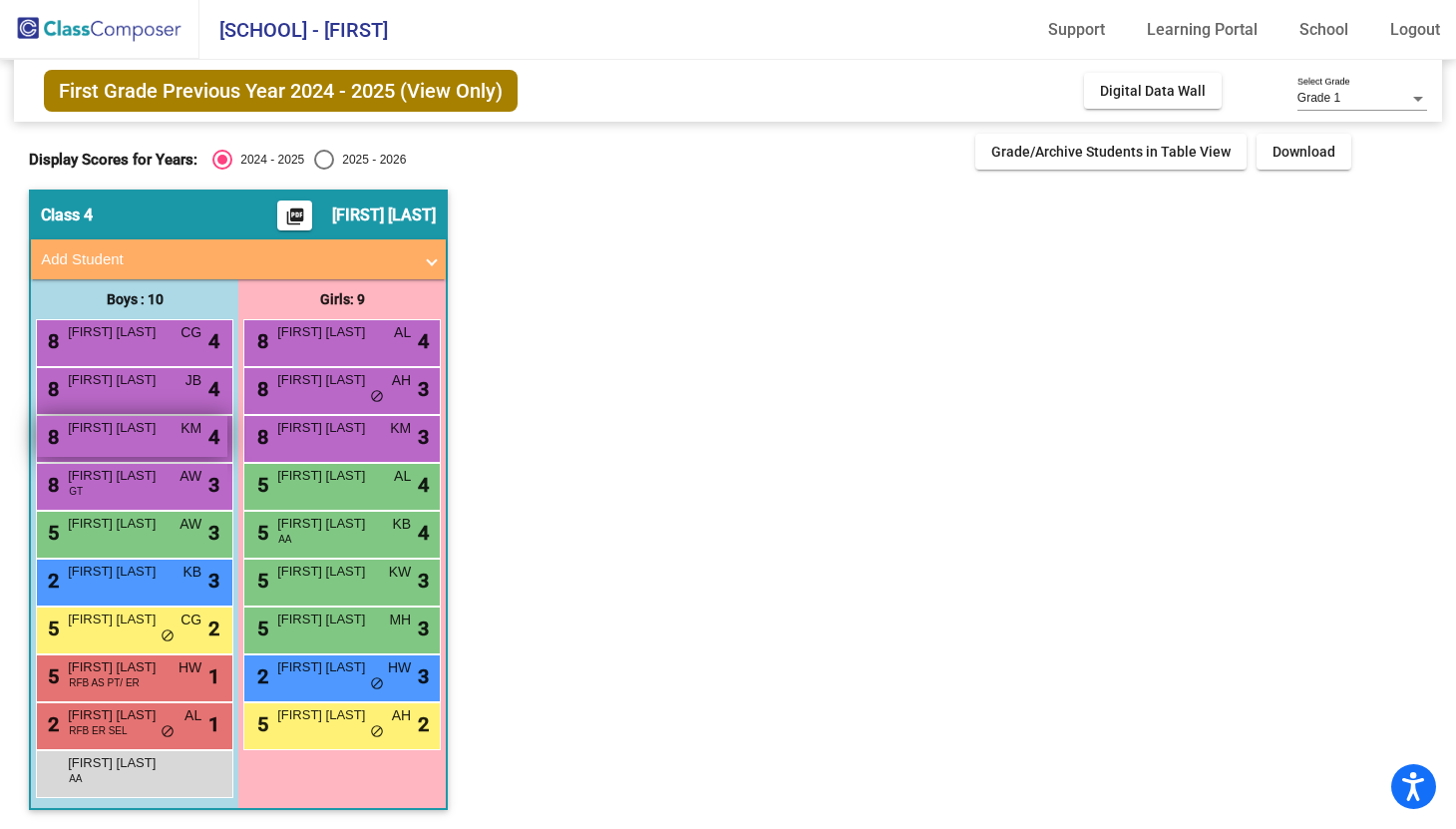 click on "[NUMBER] [FIRST] [LAST] [ID] [ID]" at bounding box center [132, 436] 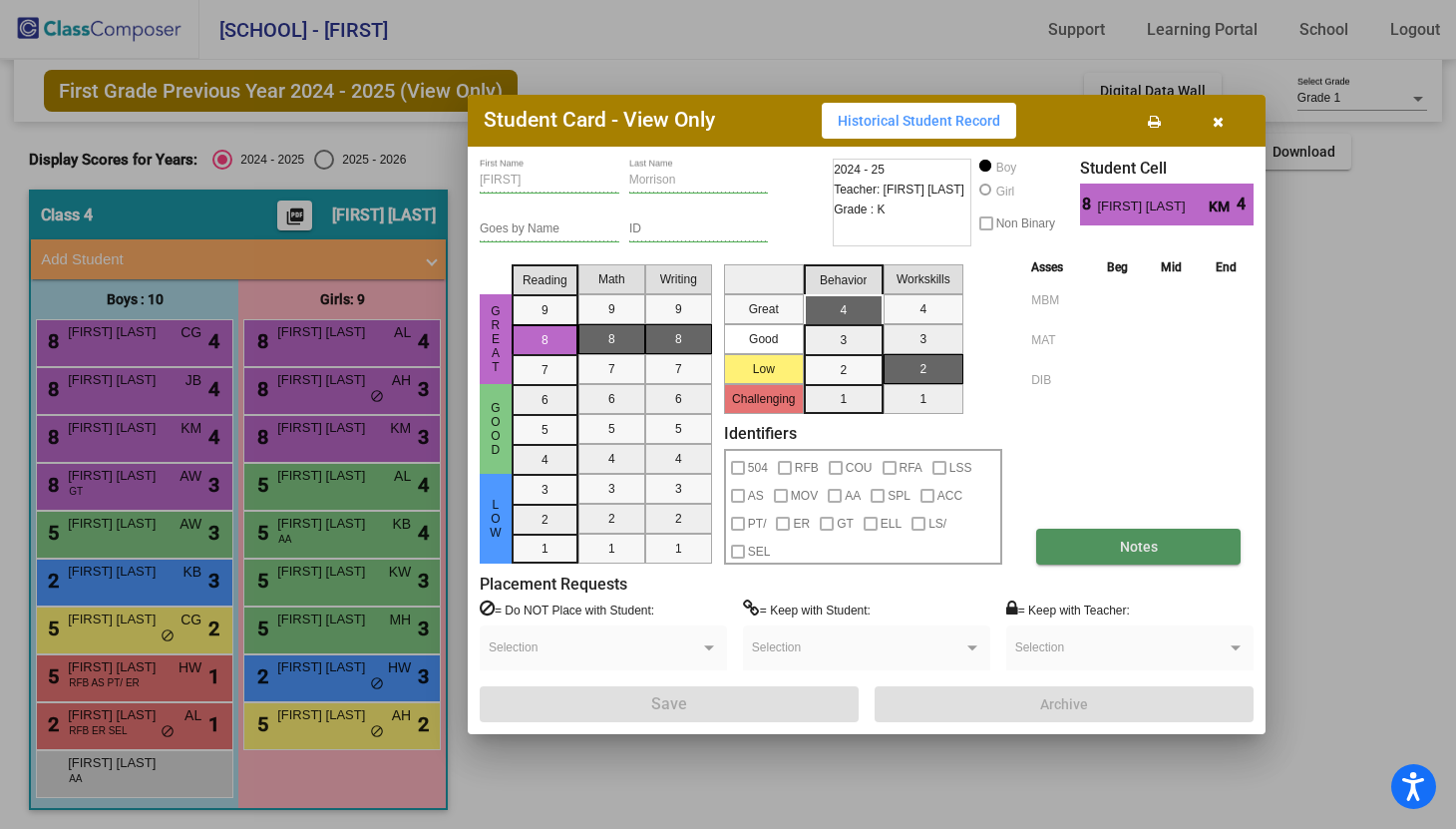 click on "Notes" at bounding box center (1138, 547) 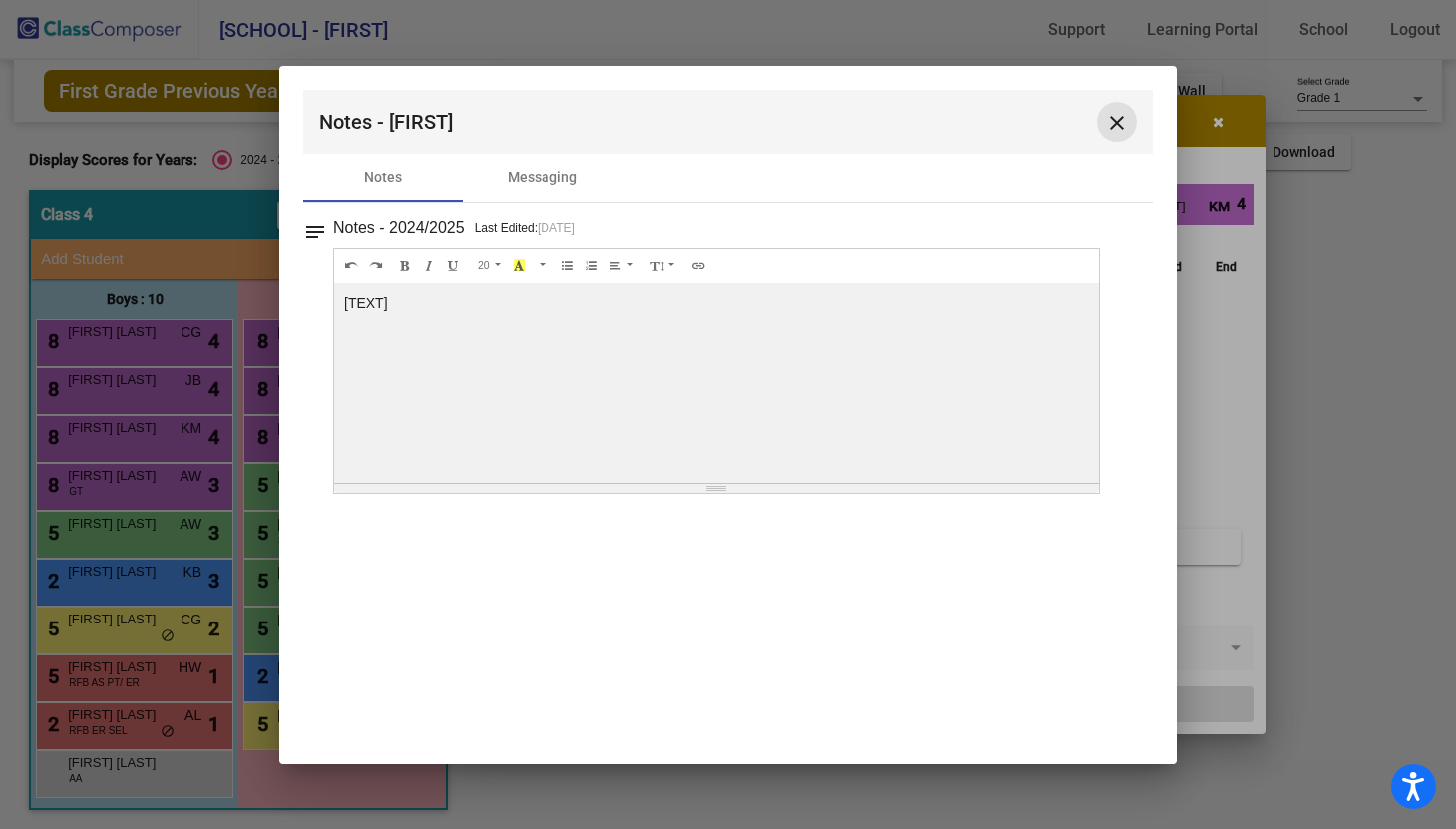 click on "close" at bounding box center (1117, 123) 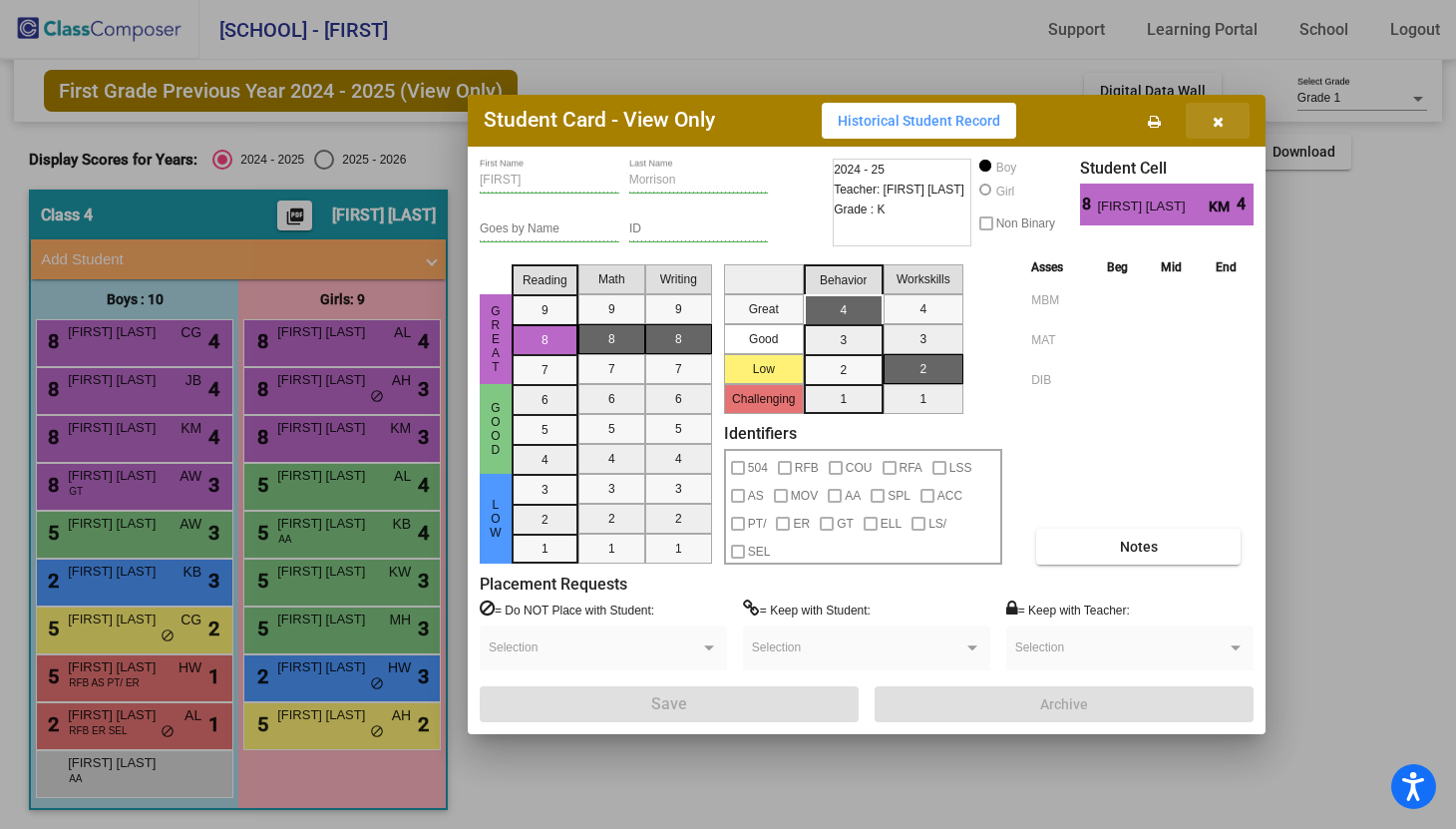click at bounding box center [1218, 121] 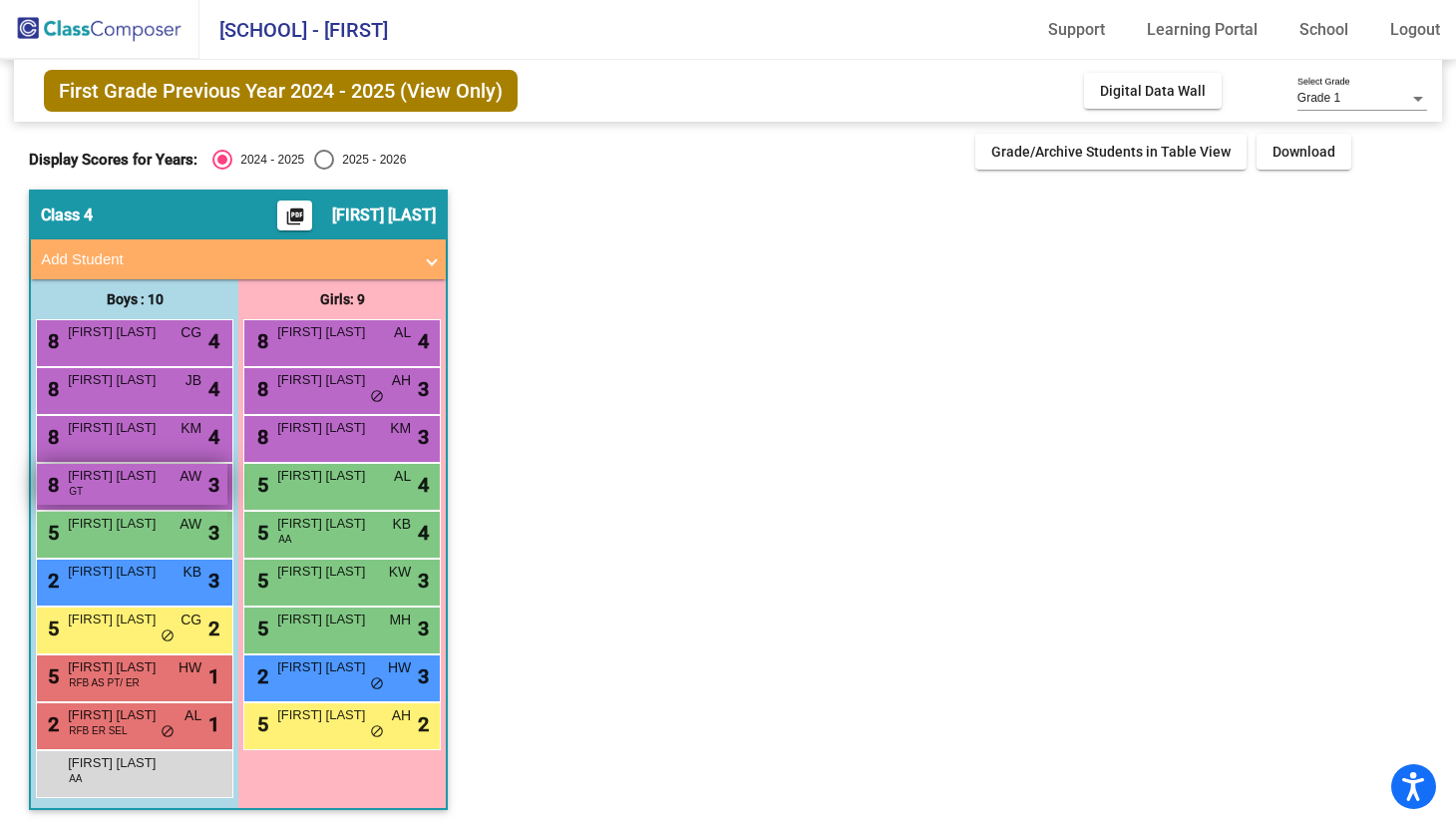 click on "[NUMBER] [FIRST] [LAST] [ID] [ID]" at bounding box center [132, 484] 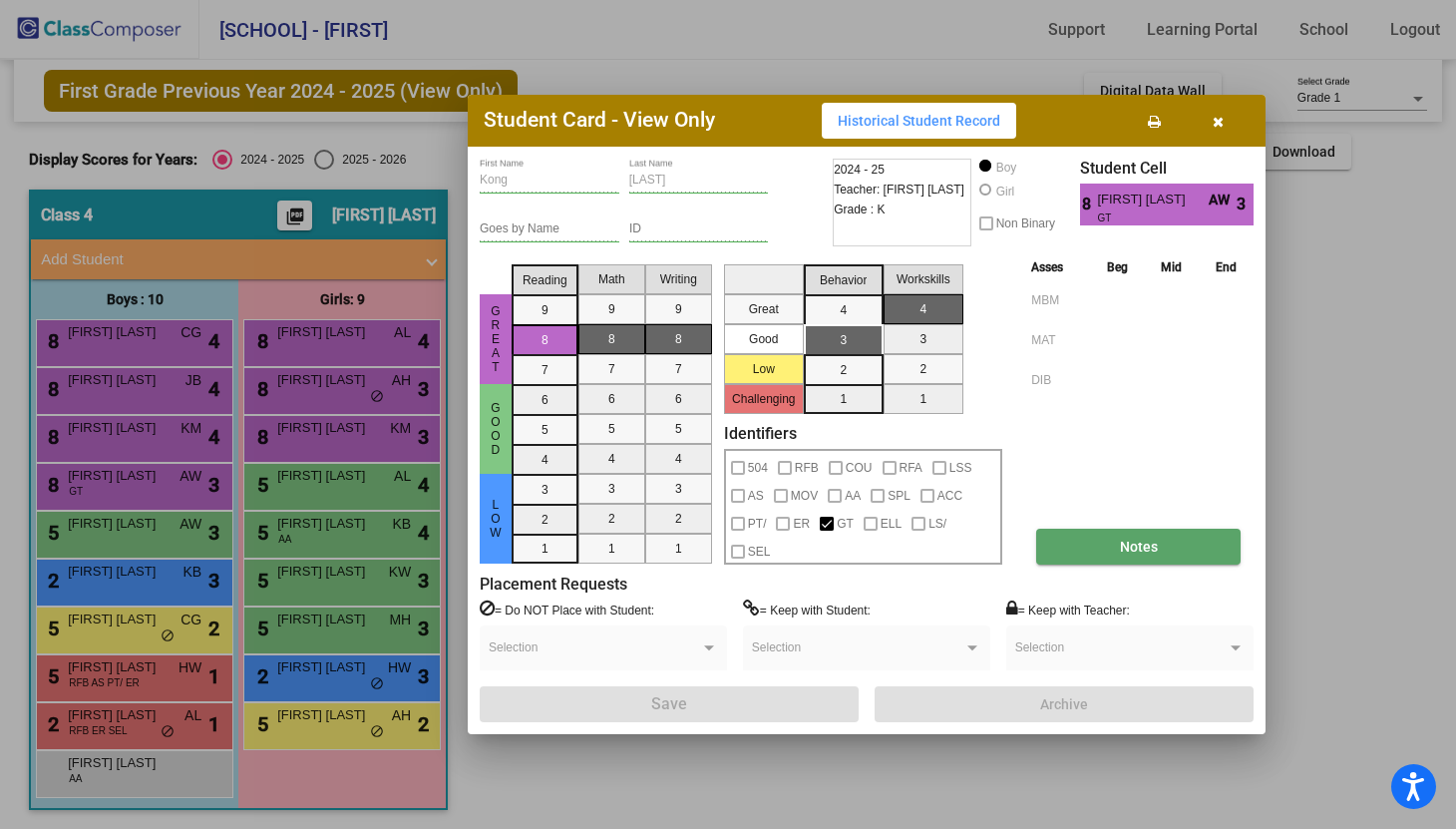 click on "Notes" at bounding box center (1138, 547) 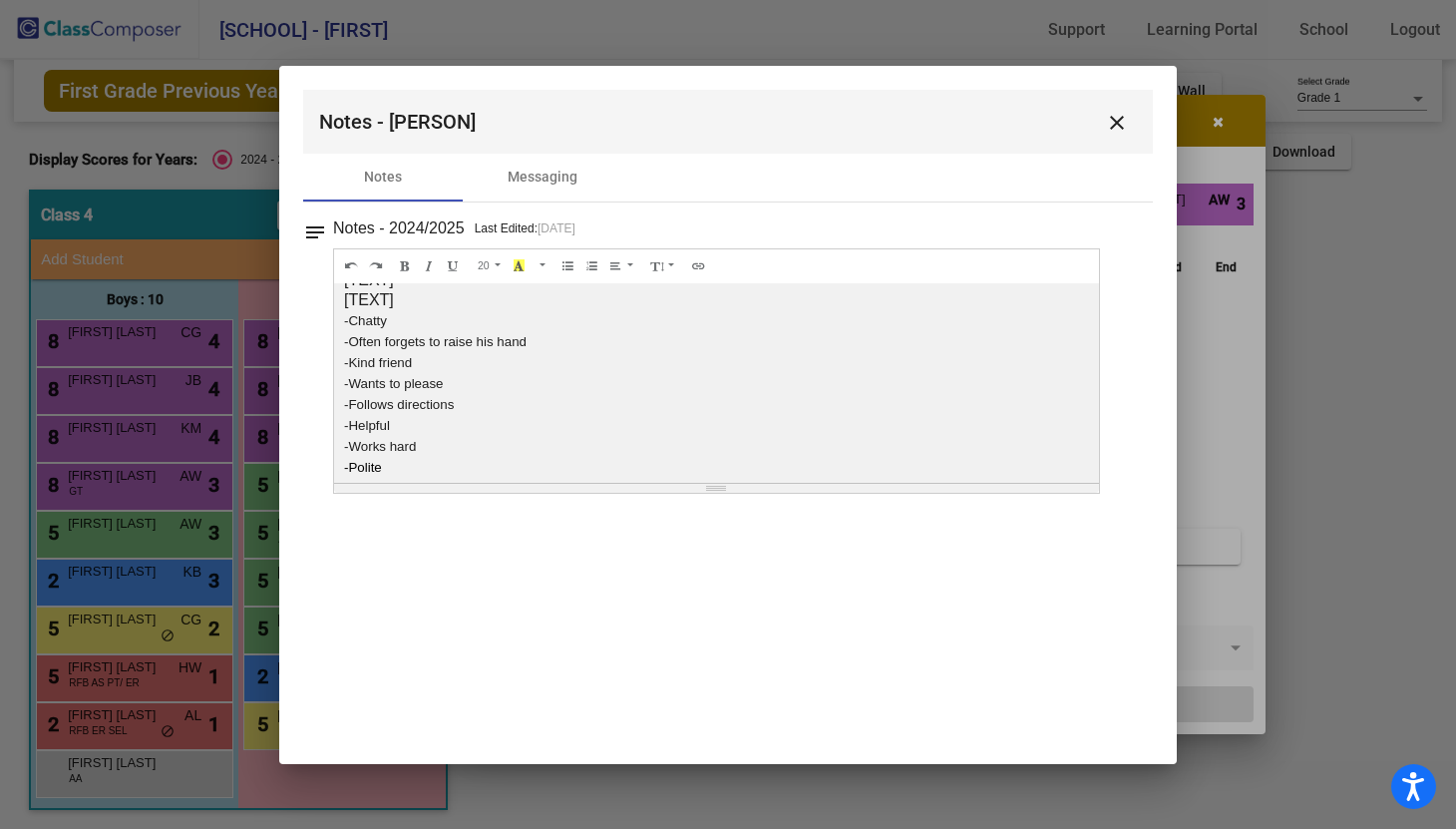scroll, scrollTop: 60, scrollLeft: 0, axis: vertical 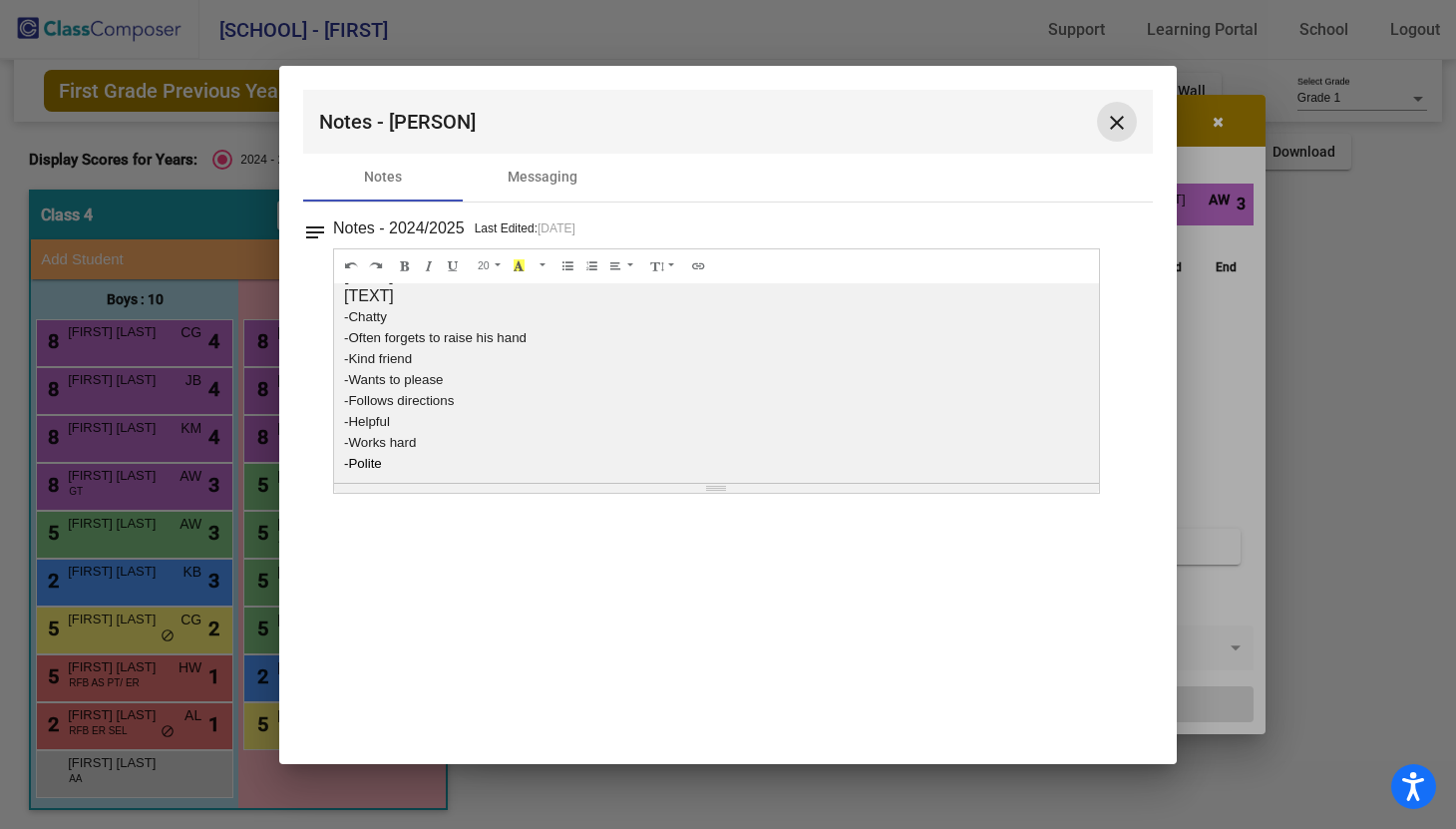 click on "close" at bounding box center [1117, 123] 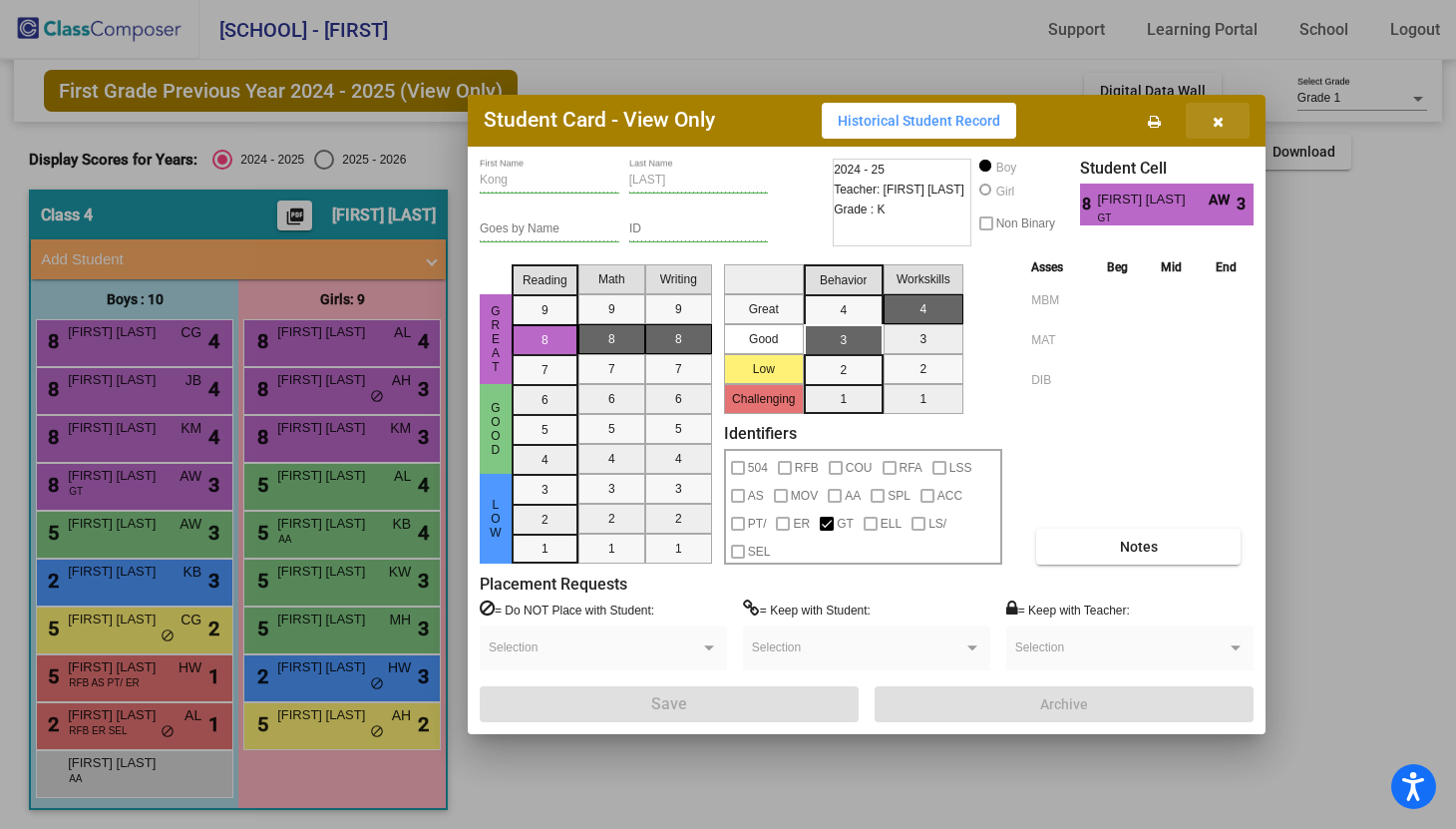 click at bounding box center (1218, 121) 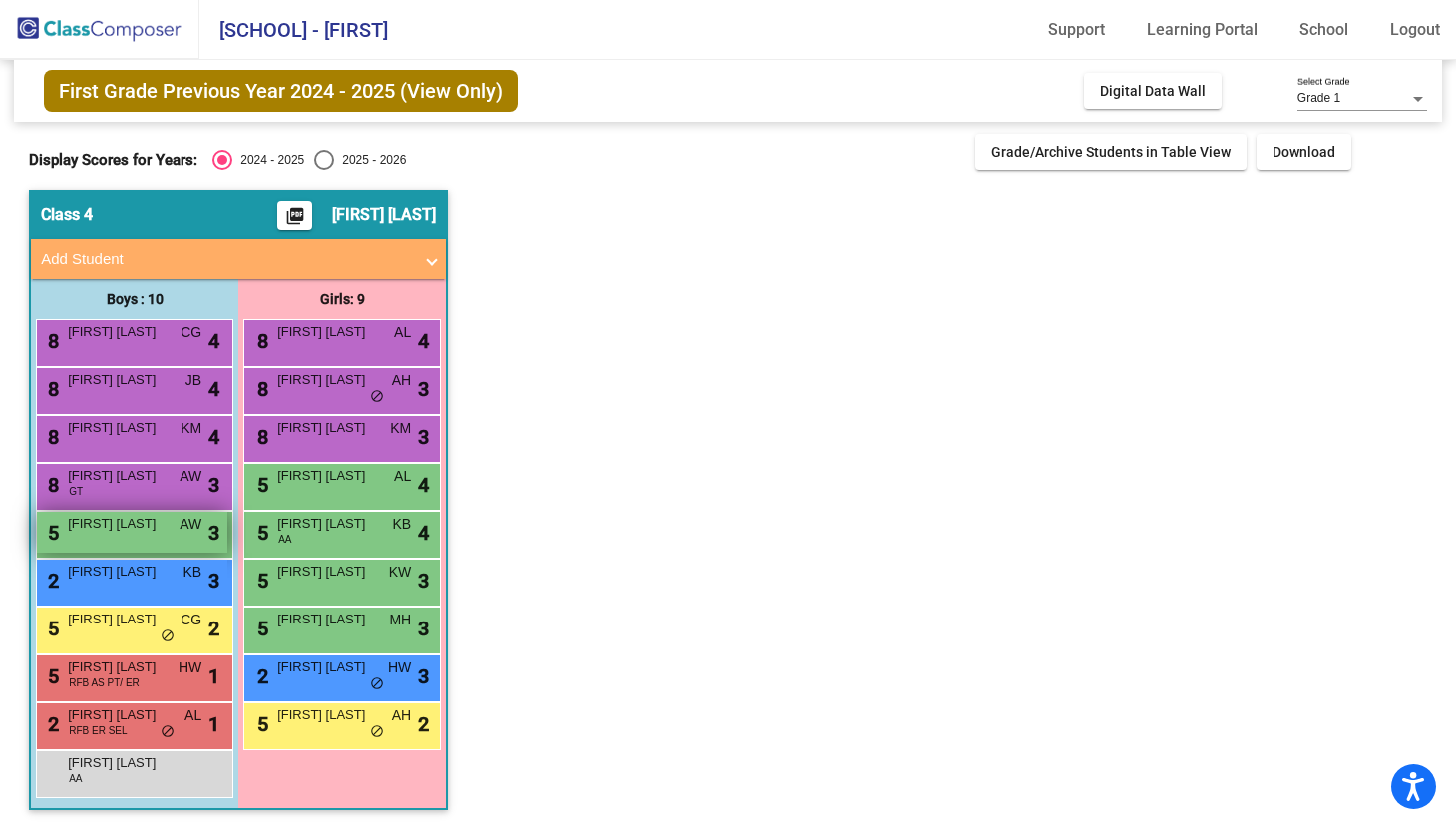 click on "[FIRST] [LAST]" at bounding box center (118, 524) 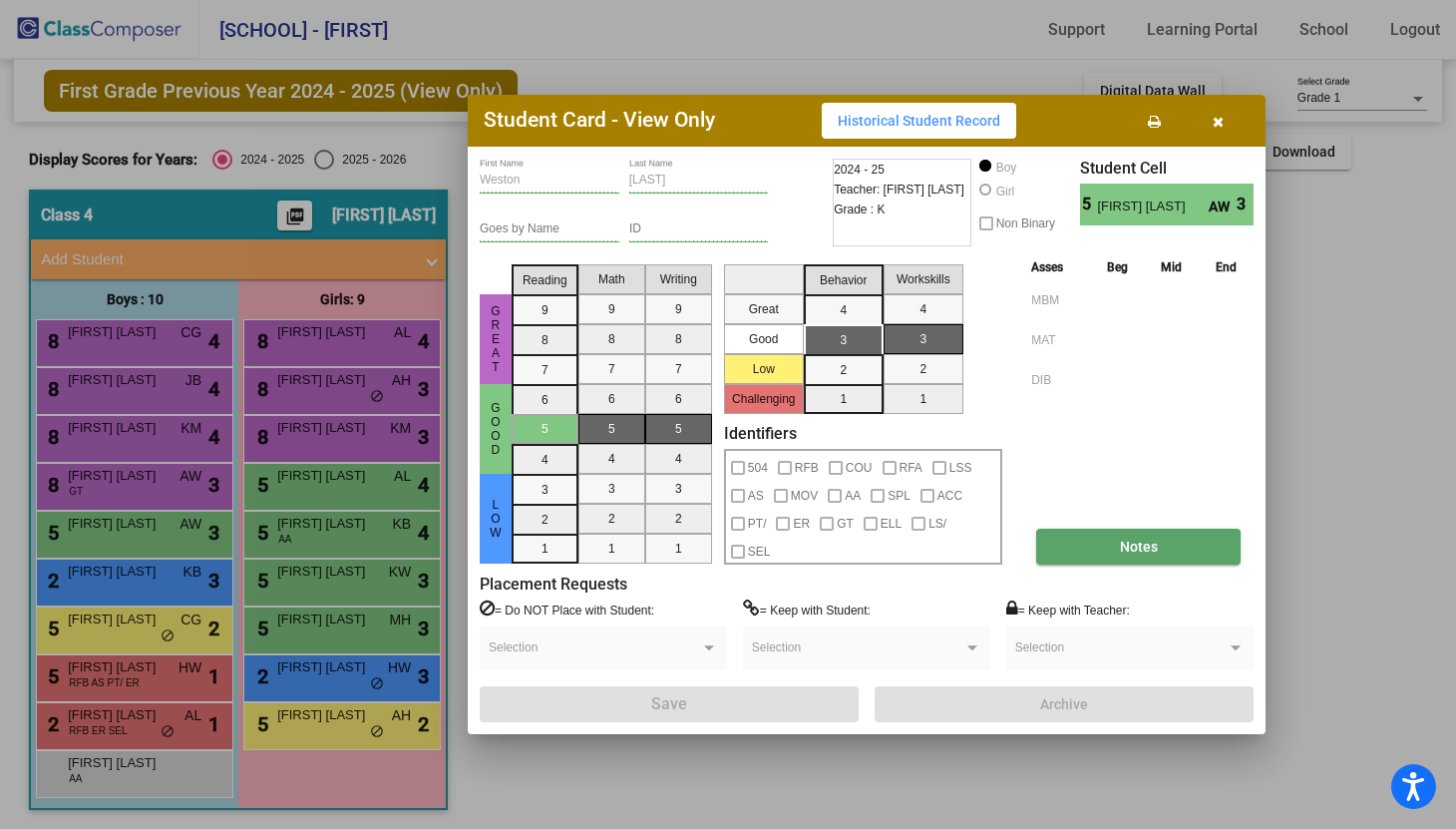 click on "Notes" at bounding box center (1138, 547) 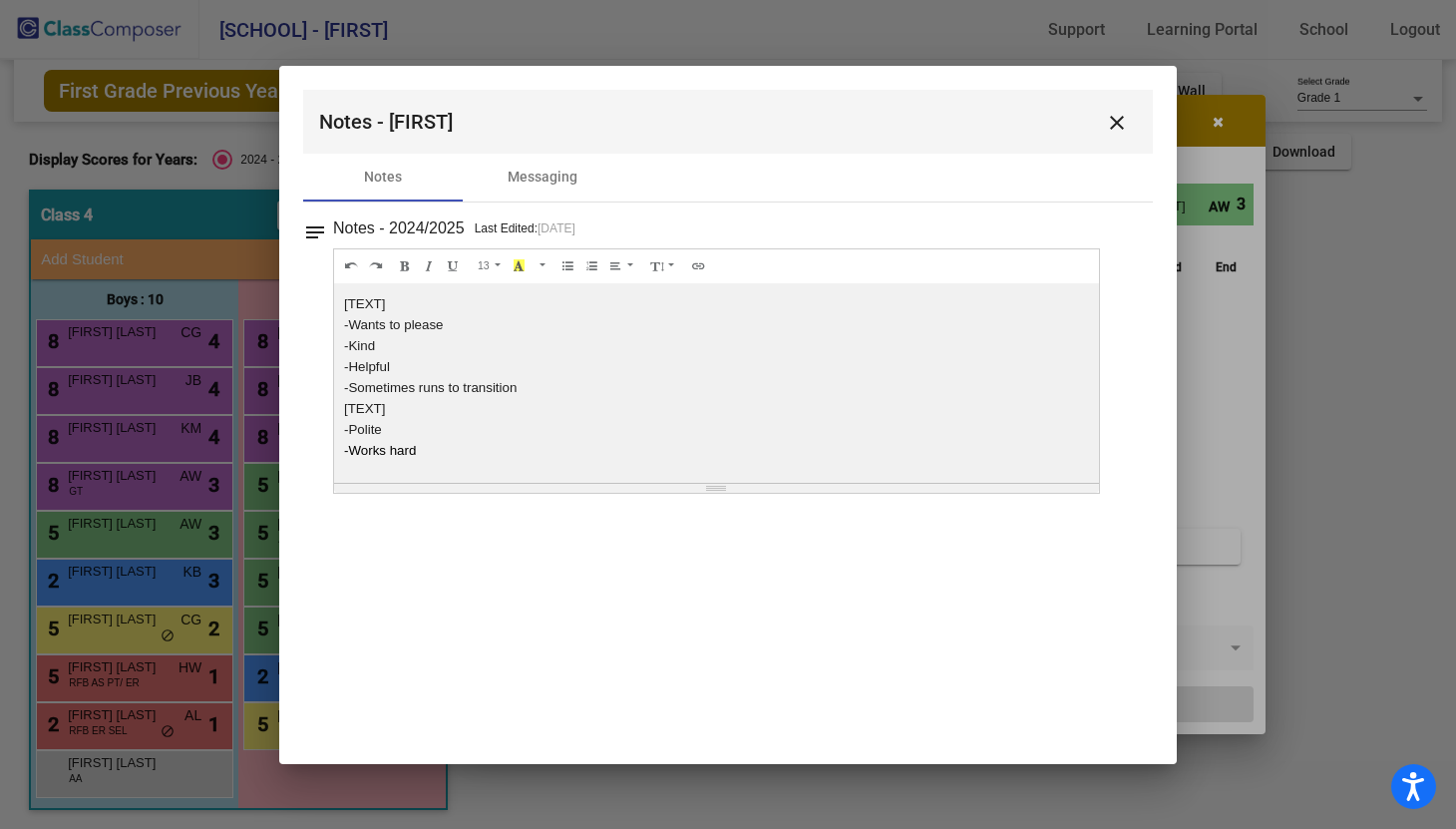 click on "close" at bounding box center [1117, 123] 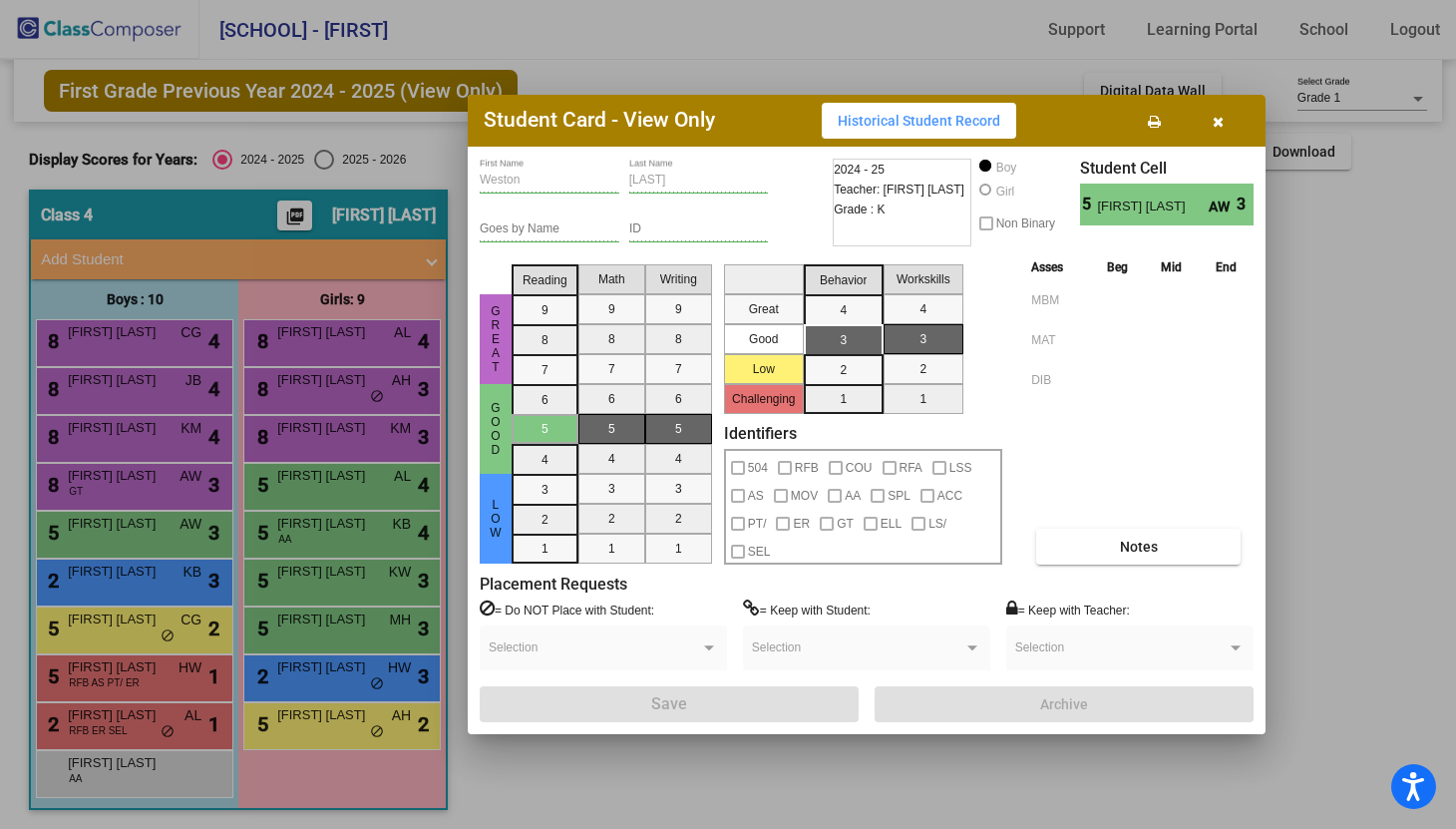 click at bounding box center [1218, 122] 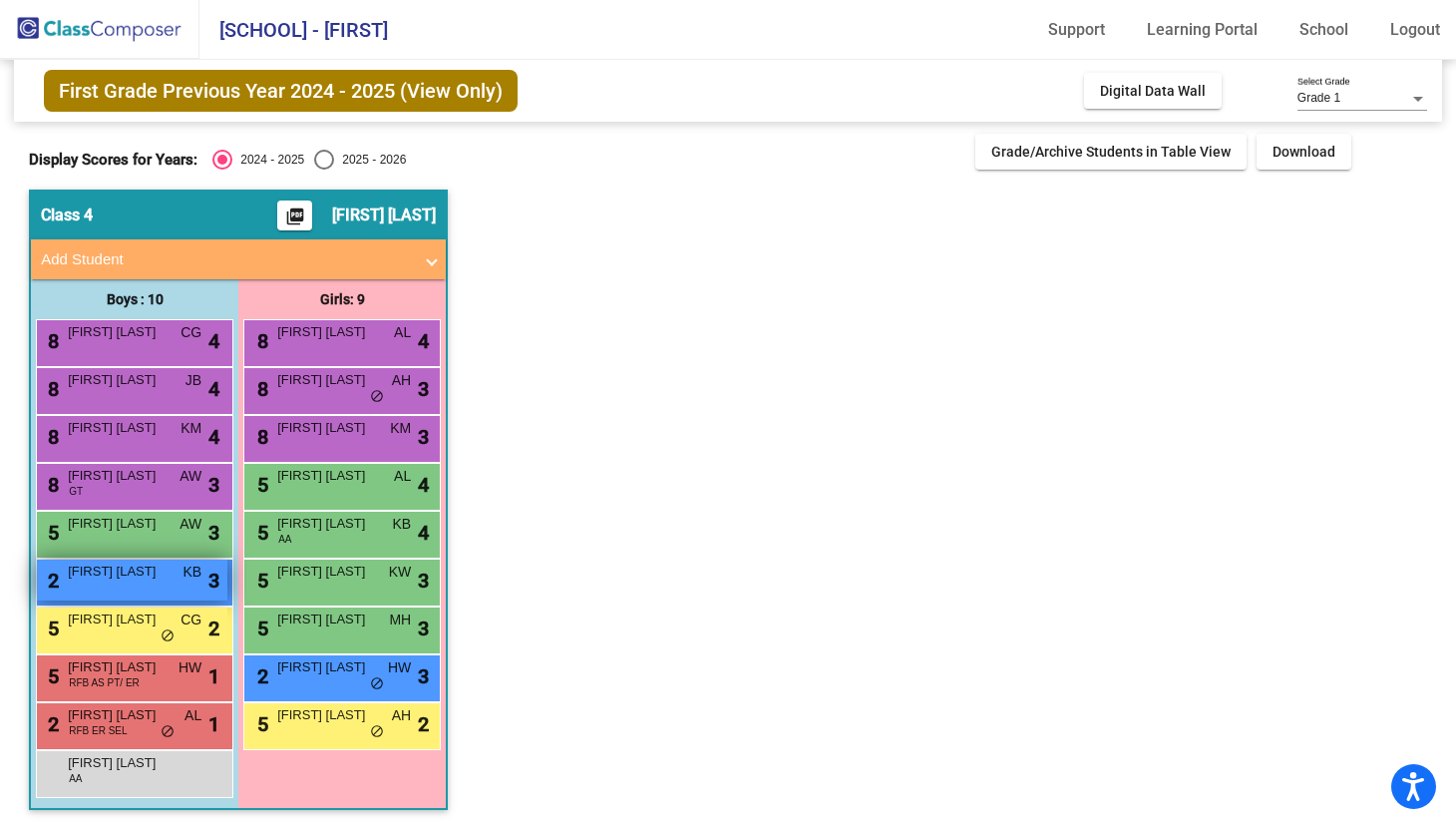 click on "[NUMBER] [FIRST] [LAST] [ID] [ID]" at bounding box center [132, 580] 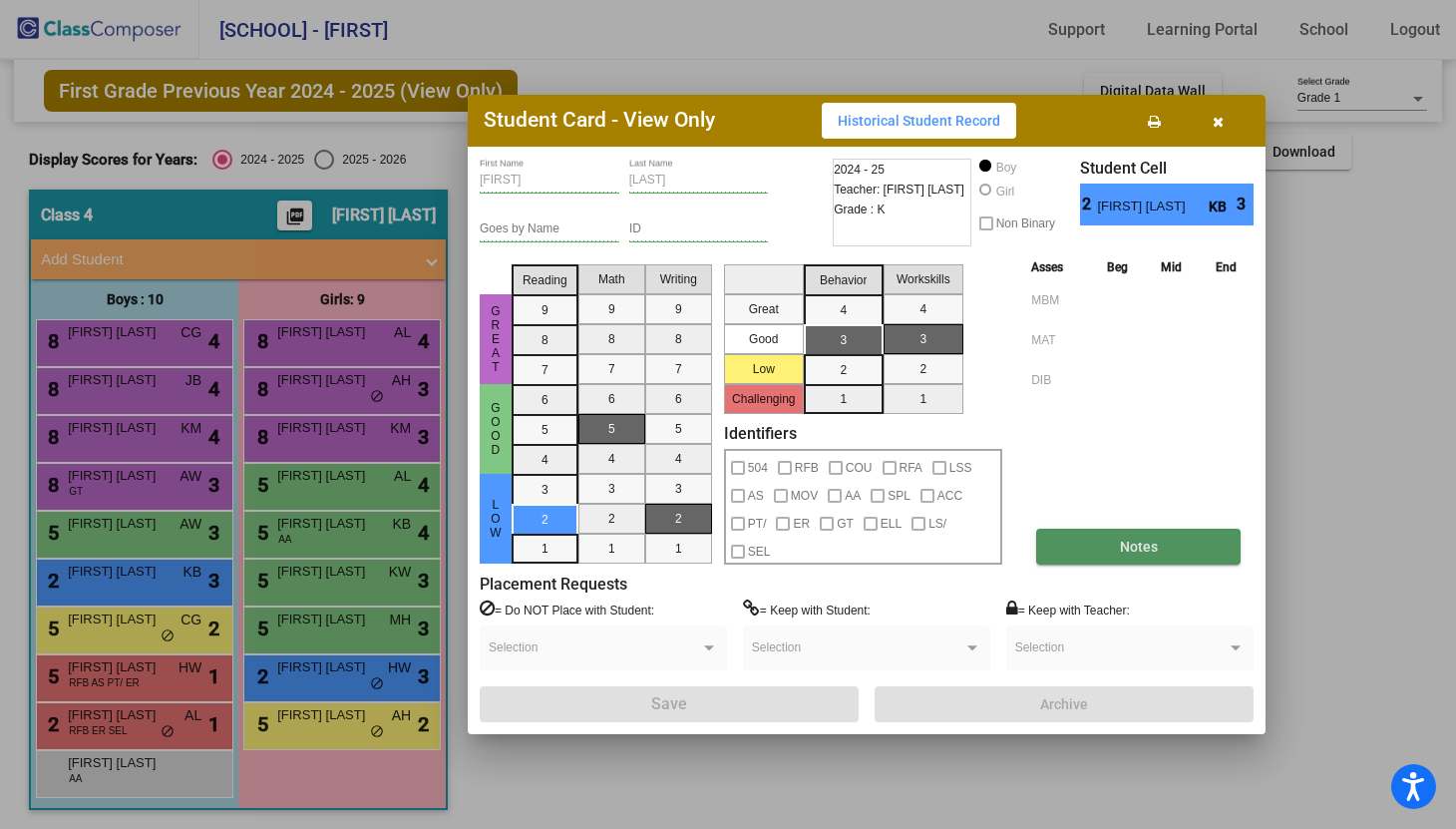 click on "Notes" at bounding box center [1138, 547] 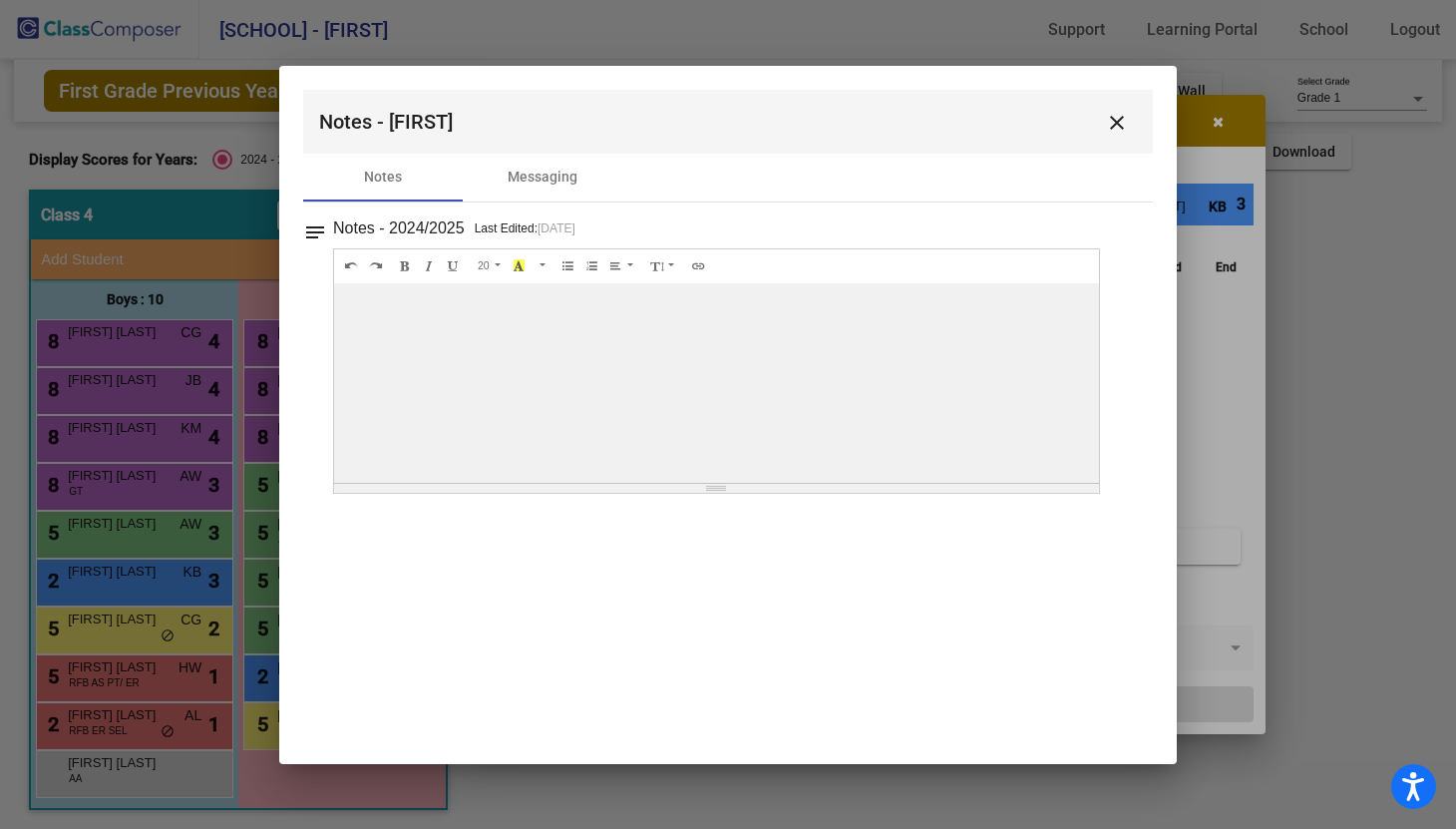 click on "close" at bounding box center (1117, 123) 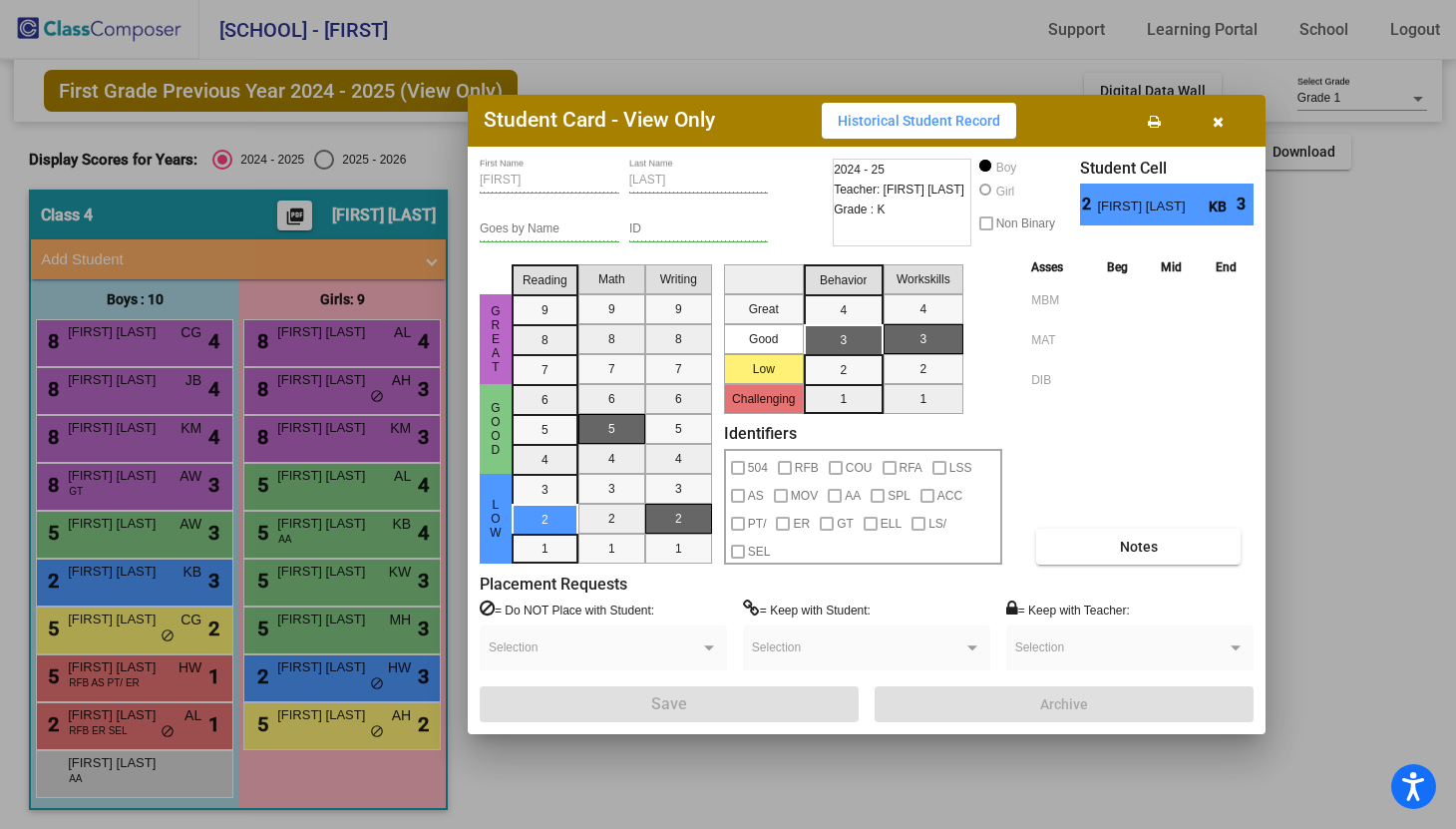 click at bounding box center [1218, 121] 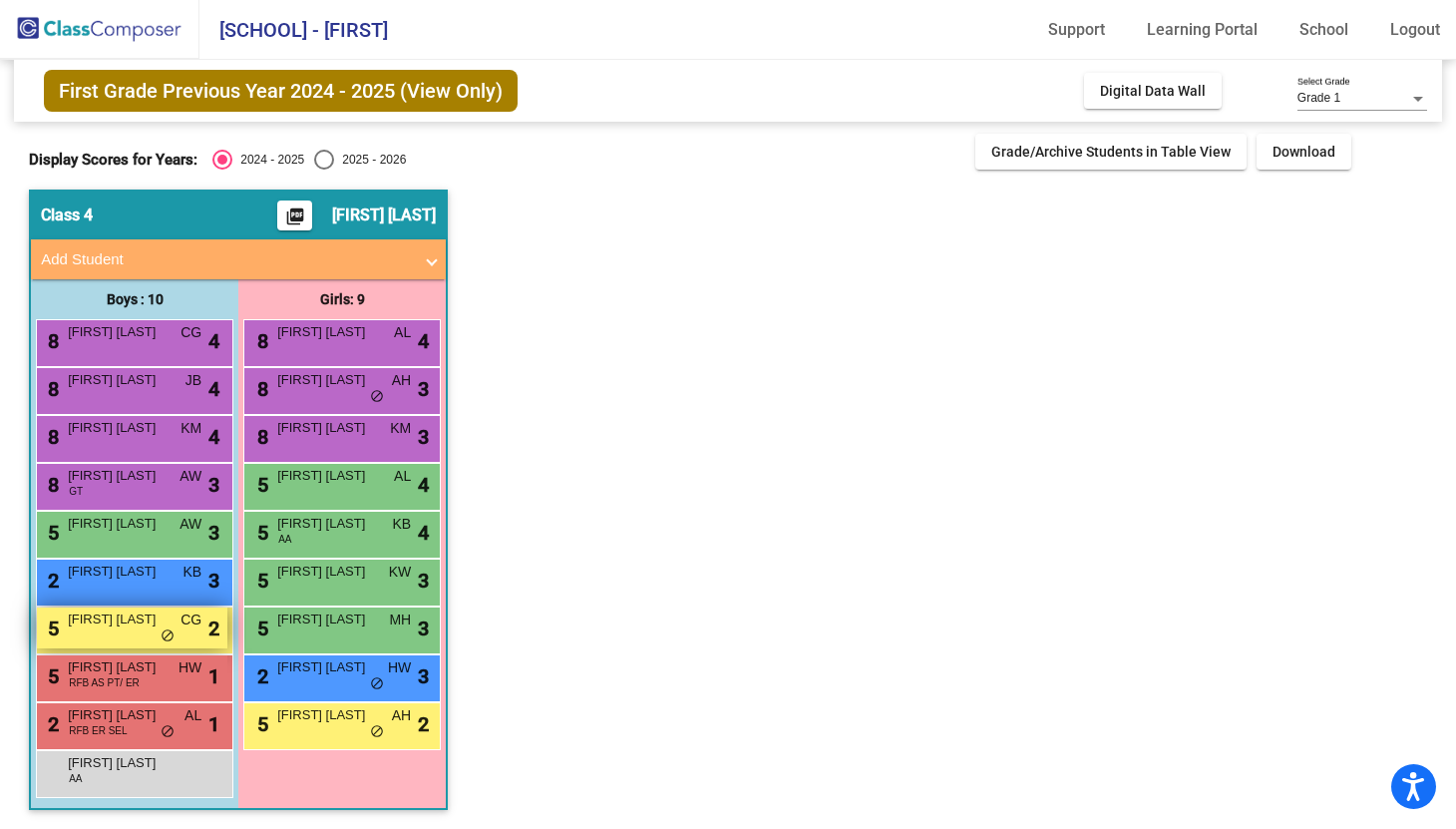click on "[NUMBER] [FIRST] [LAST] [ID] [ID]" at bounding box center [132, 627] 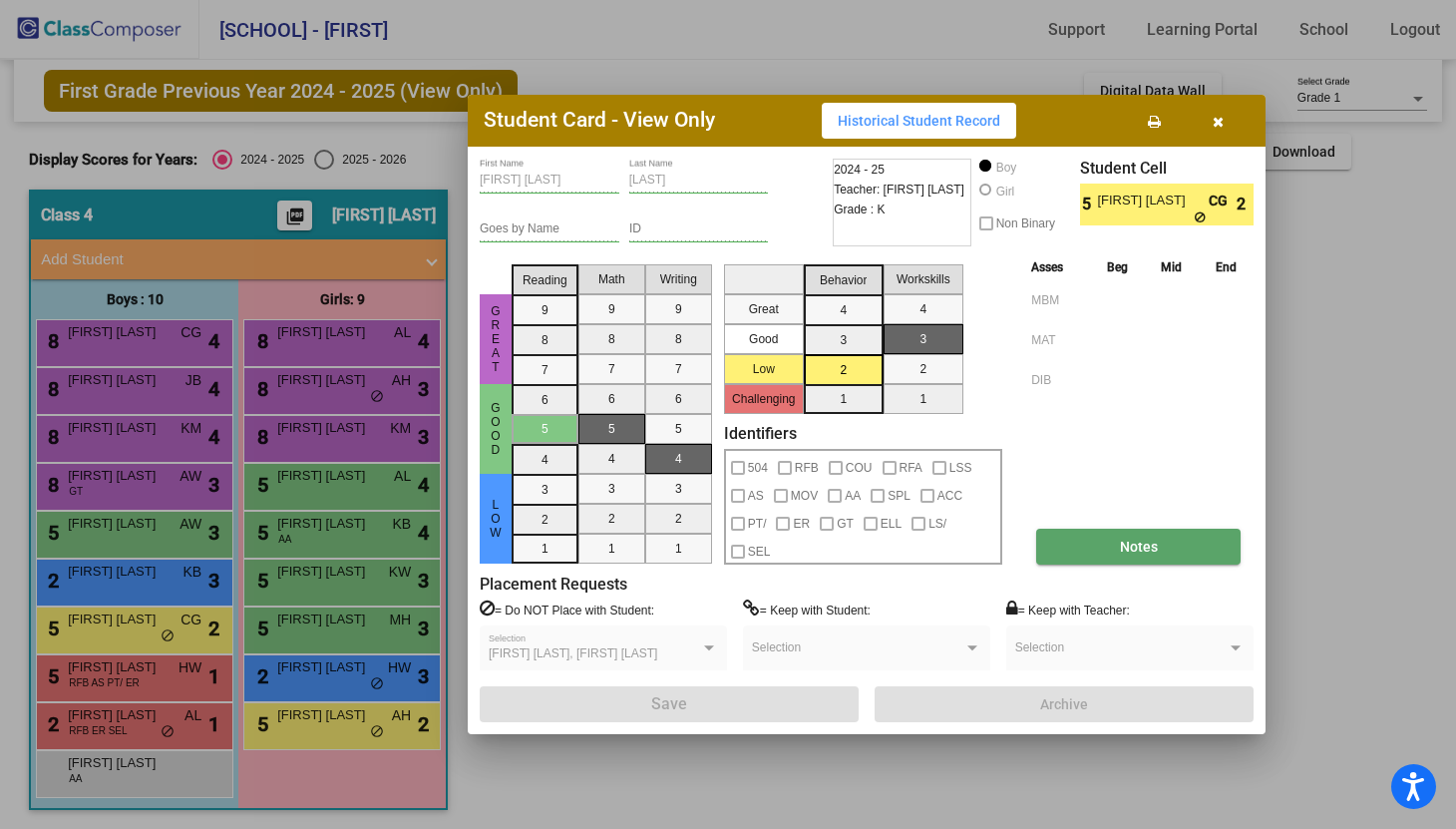 click on "Notes" at bounding box center [1138, 547] 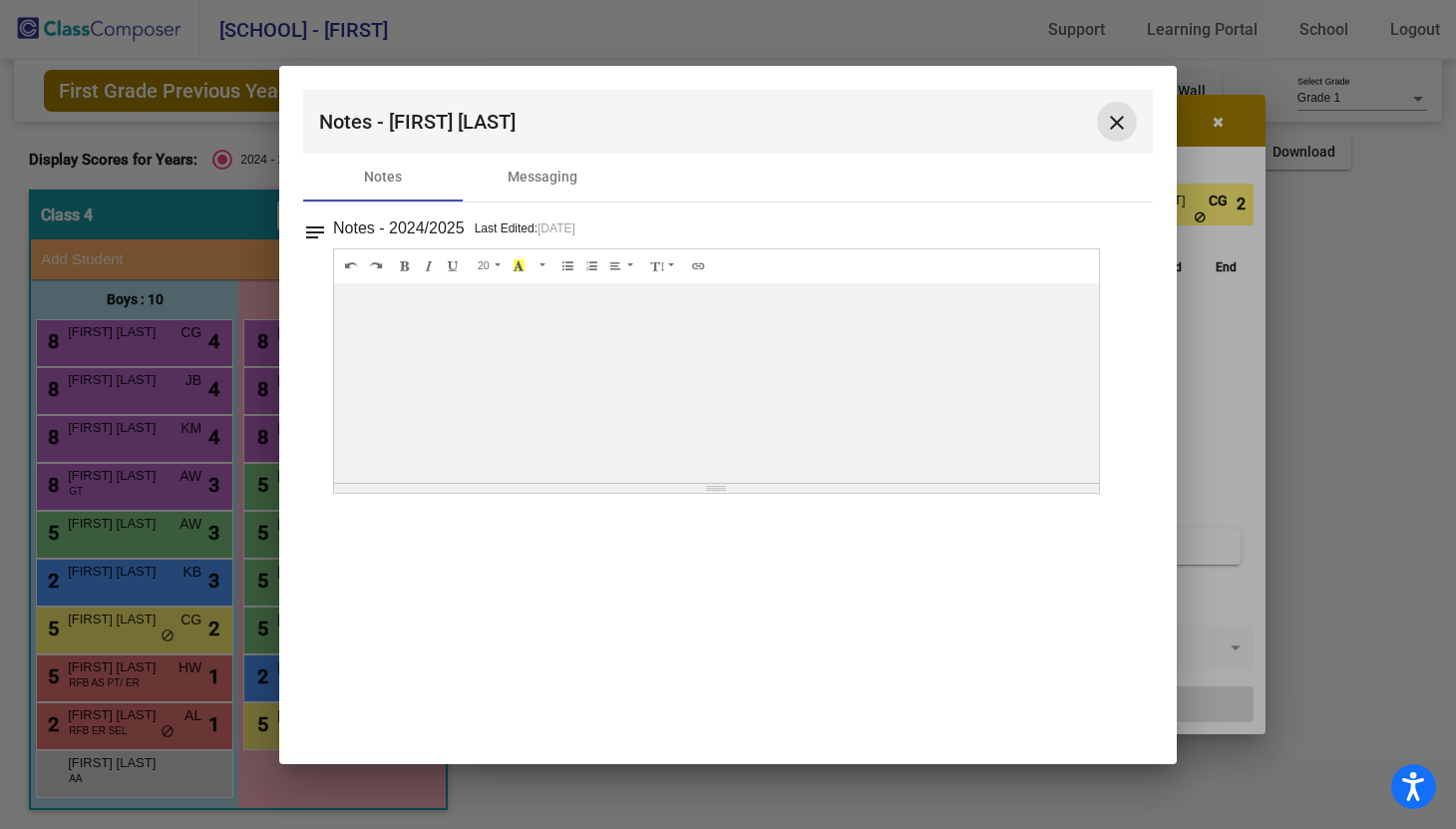 click on "close" at bounding box center [1117, 123] 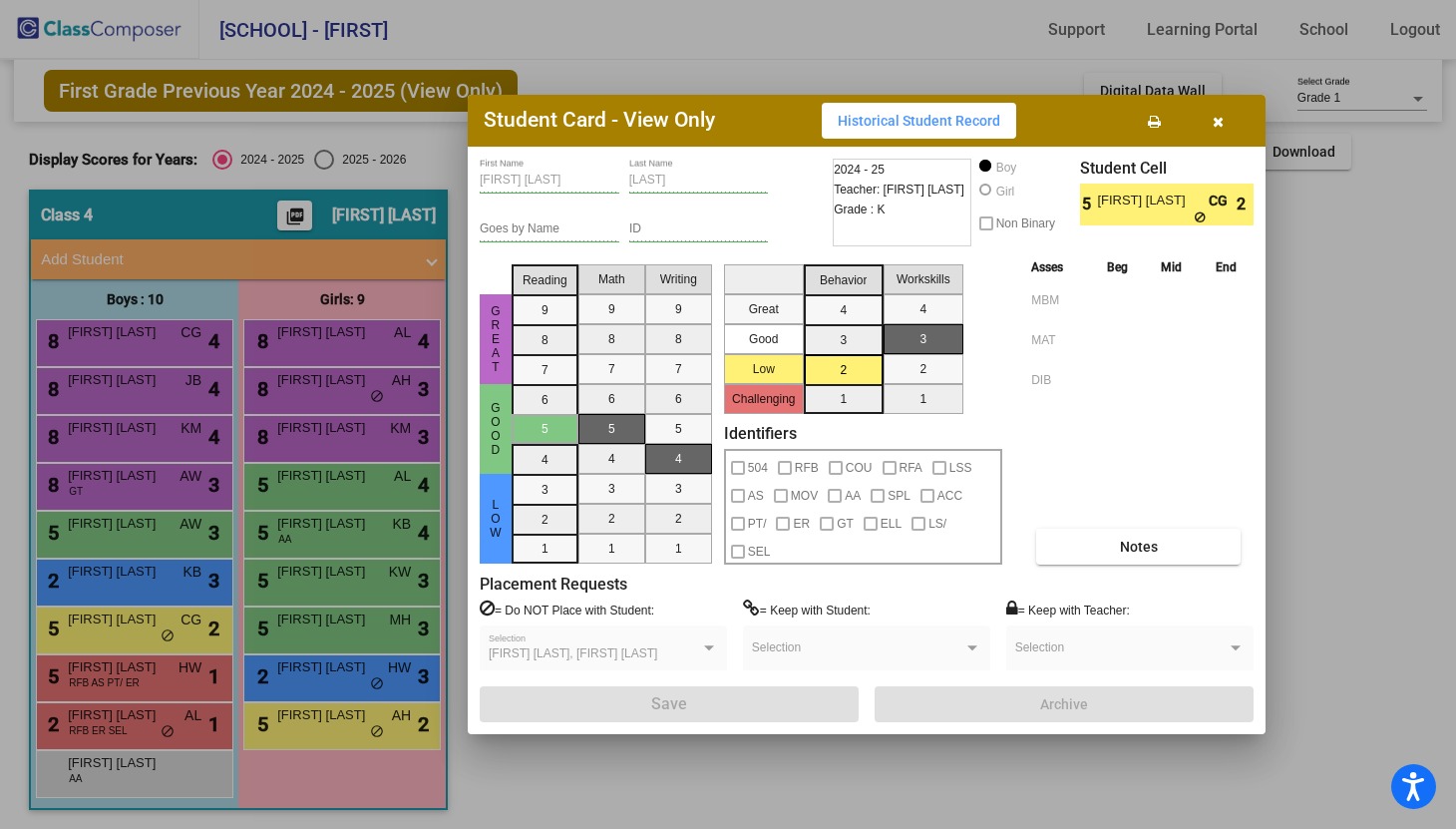 click at bounding box center [1218, 121] 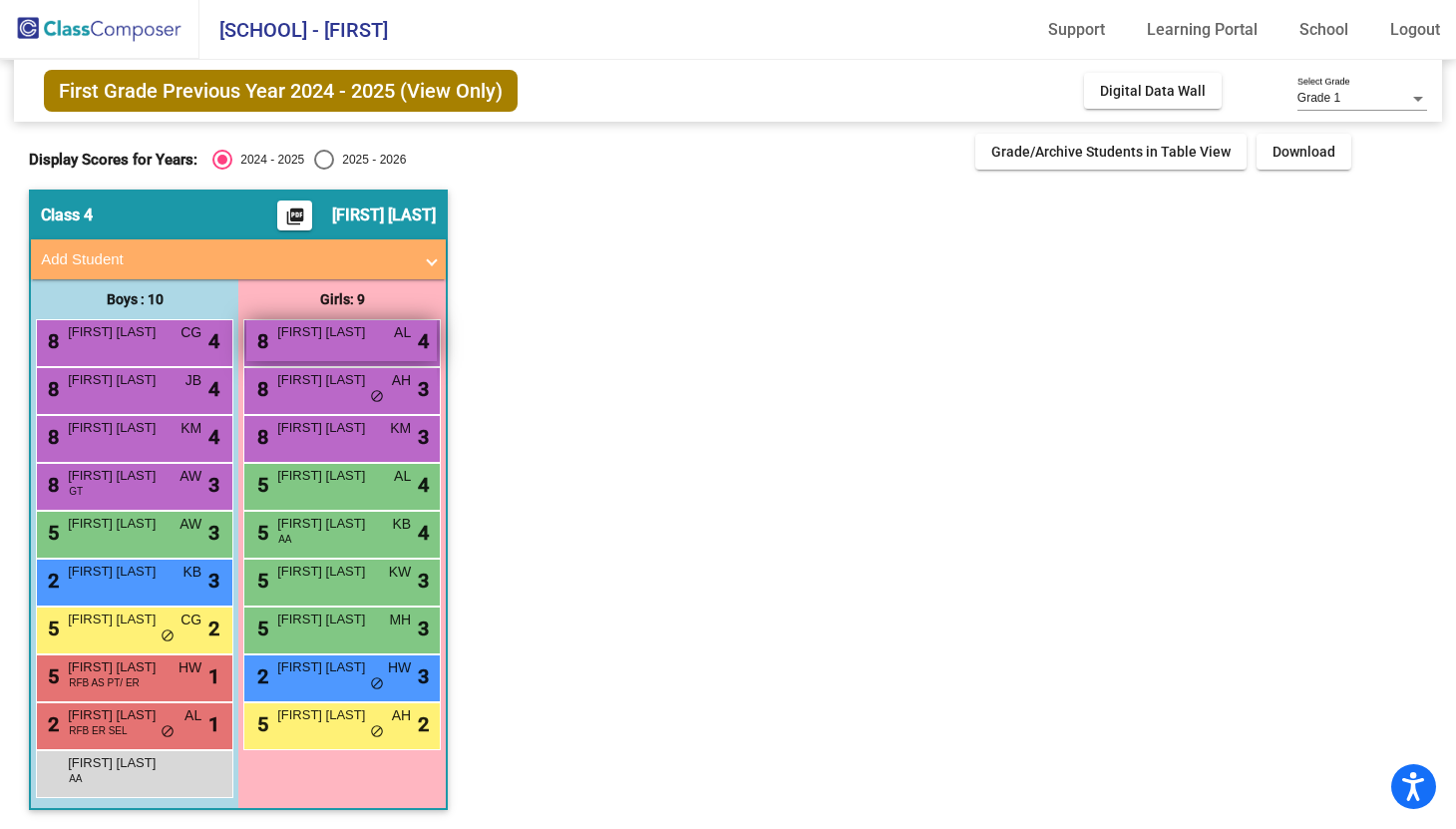 click on "[FIRST] [LAST]" at bounding box center [327, 332] 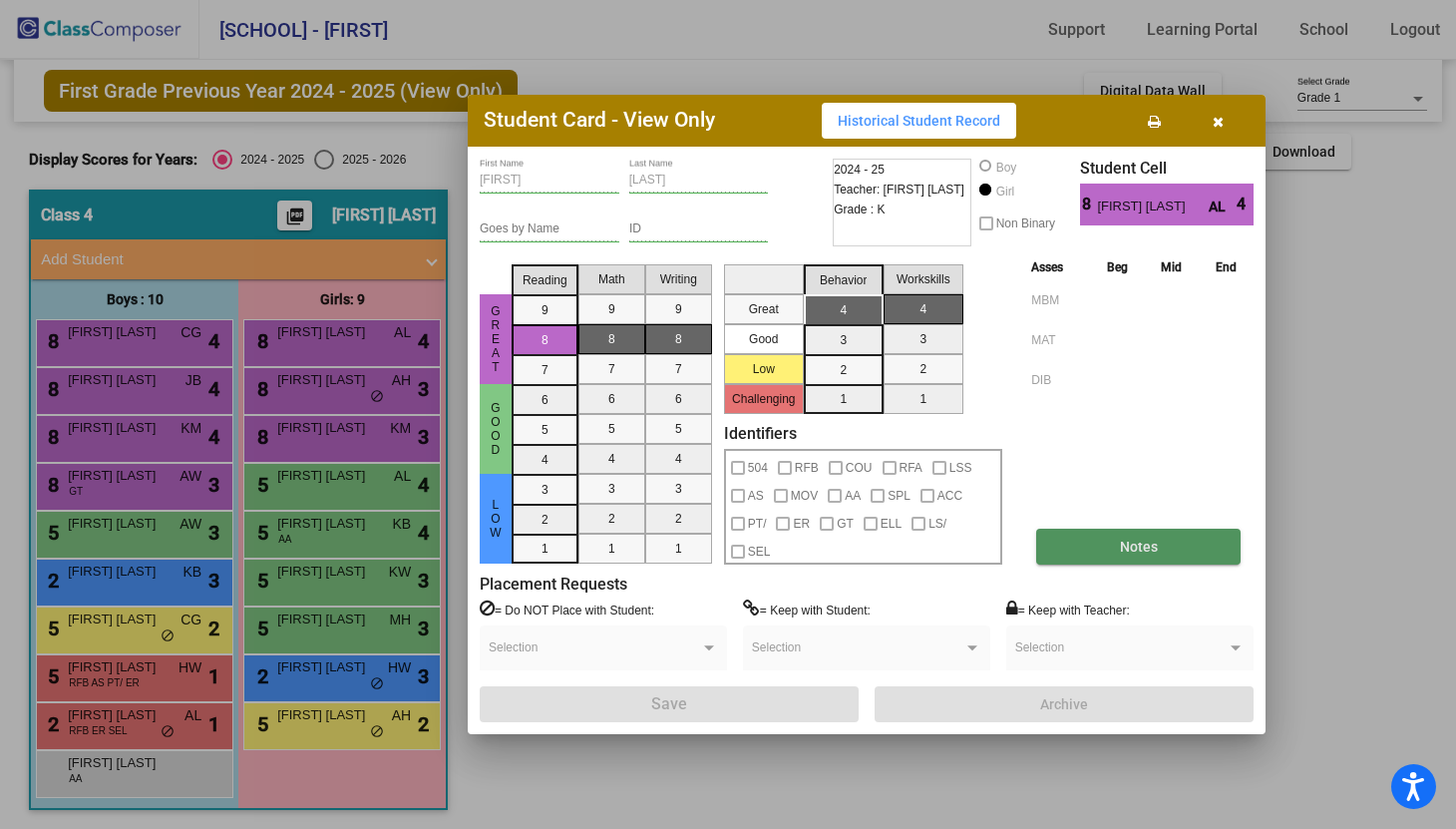 click on "Notes" at bounding box center (1138, 547) 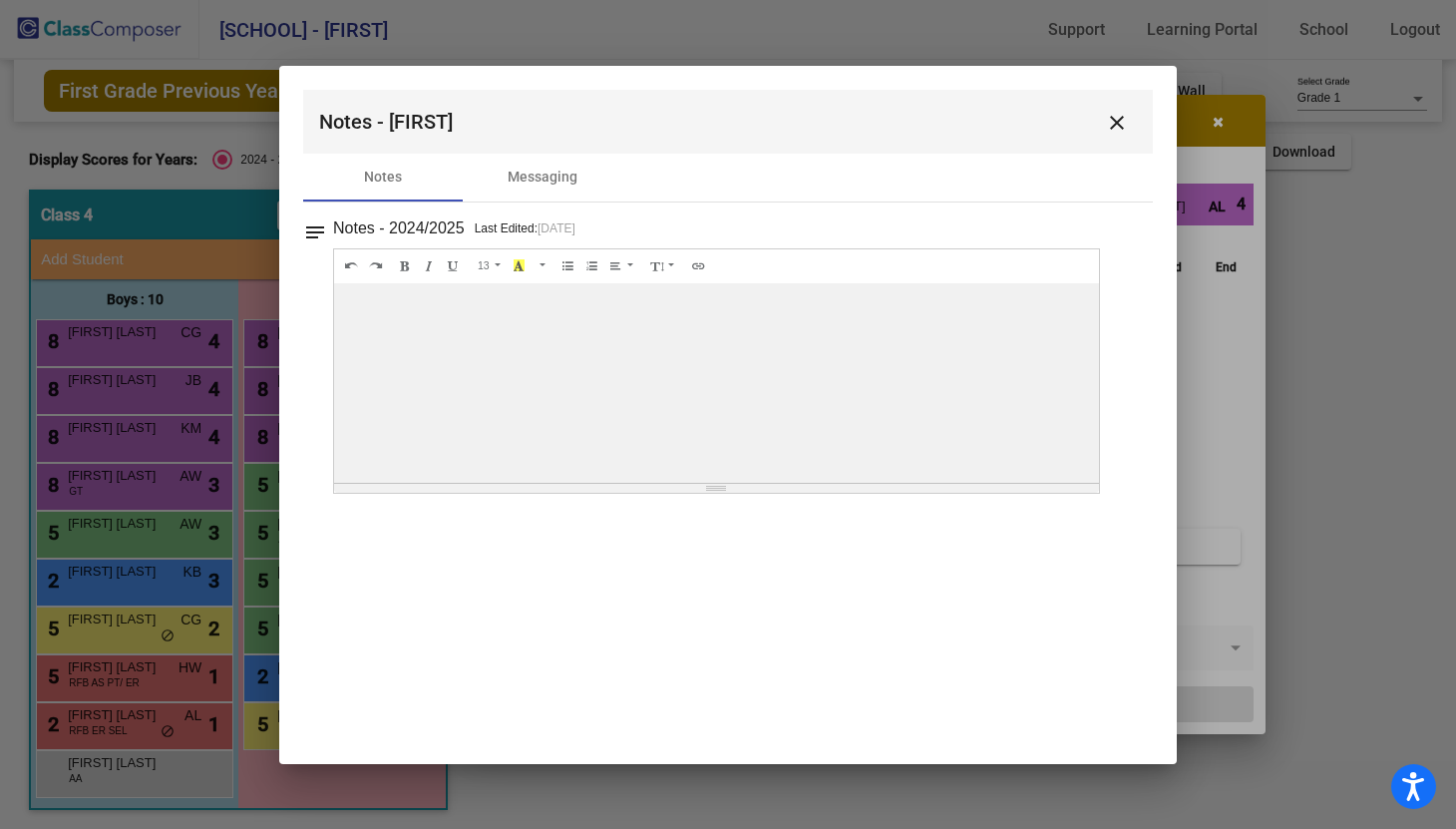 click on "close" at bounding box center (1117, 123) 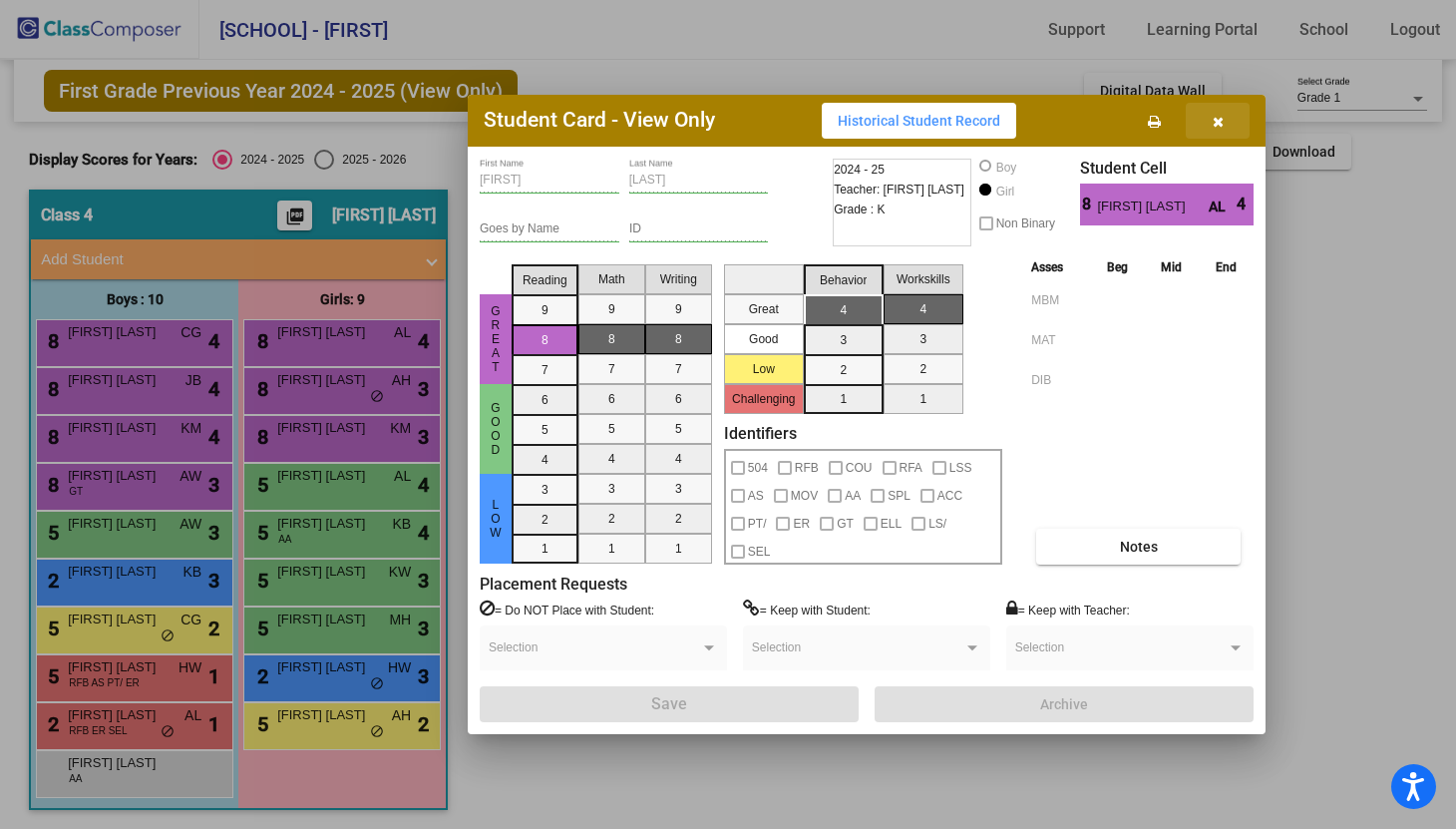 click at bounding box center (1218, 122) 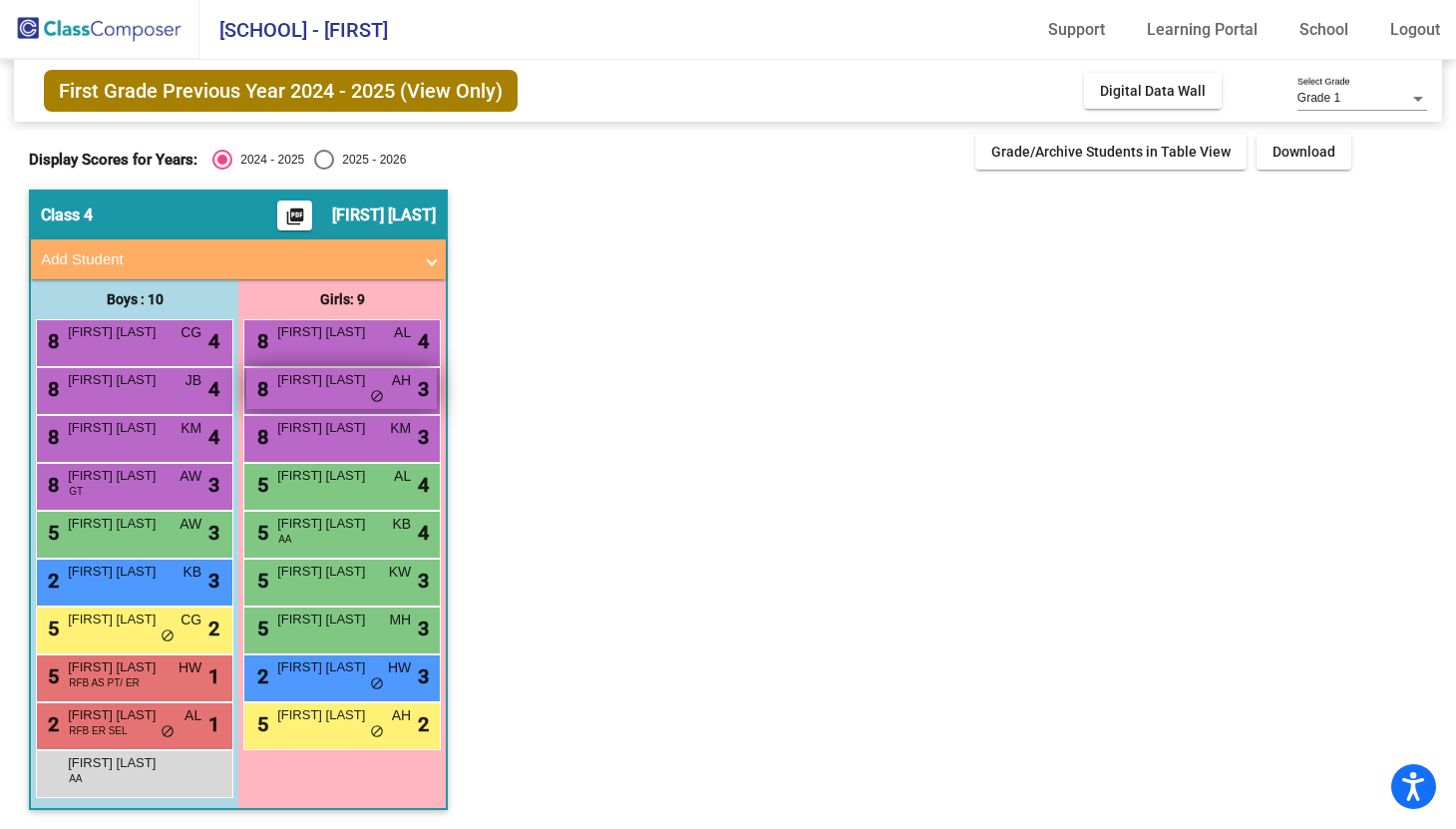 click on "[FIRST] [LAST]" at bounding box center [327, 380] 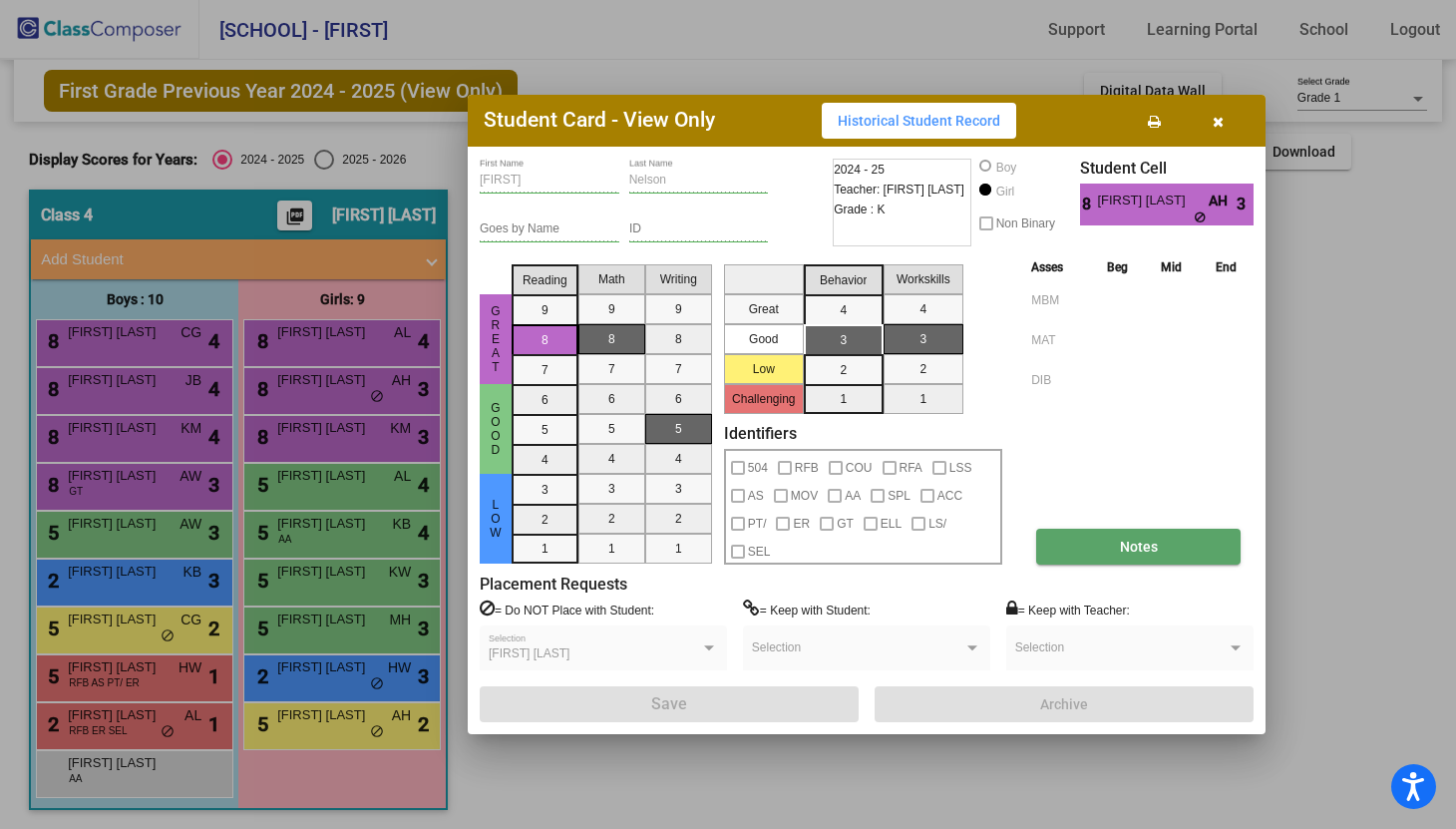 click on "Notes" at bounding box center [1138, 547] 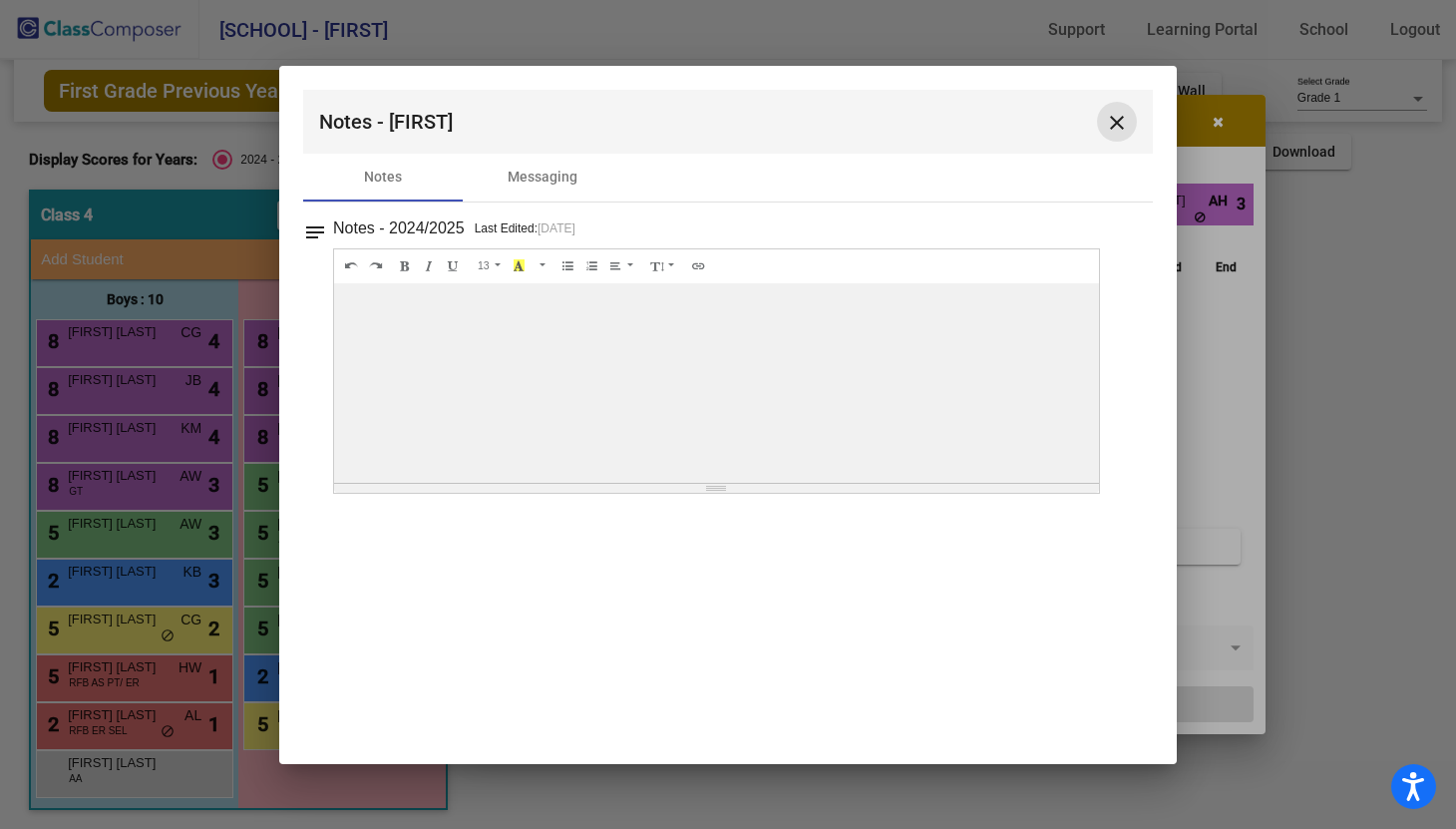 click on "close" at bounding box center [1117, 123] 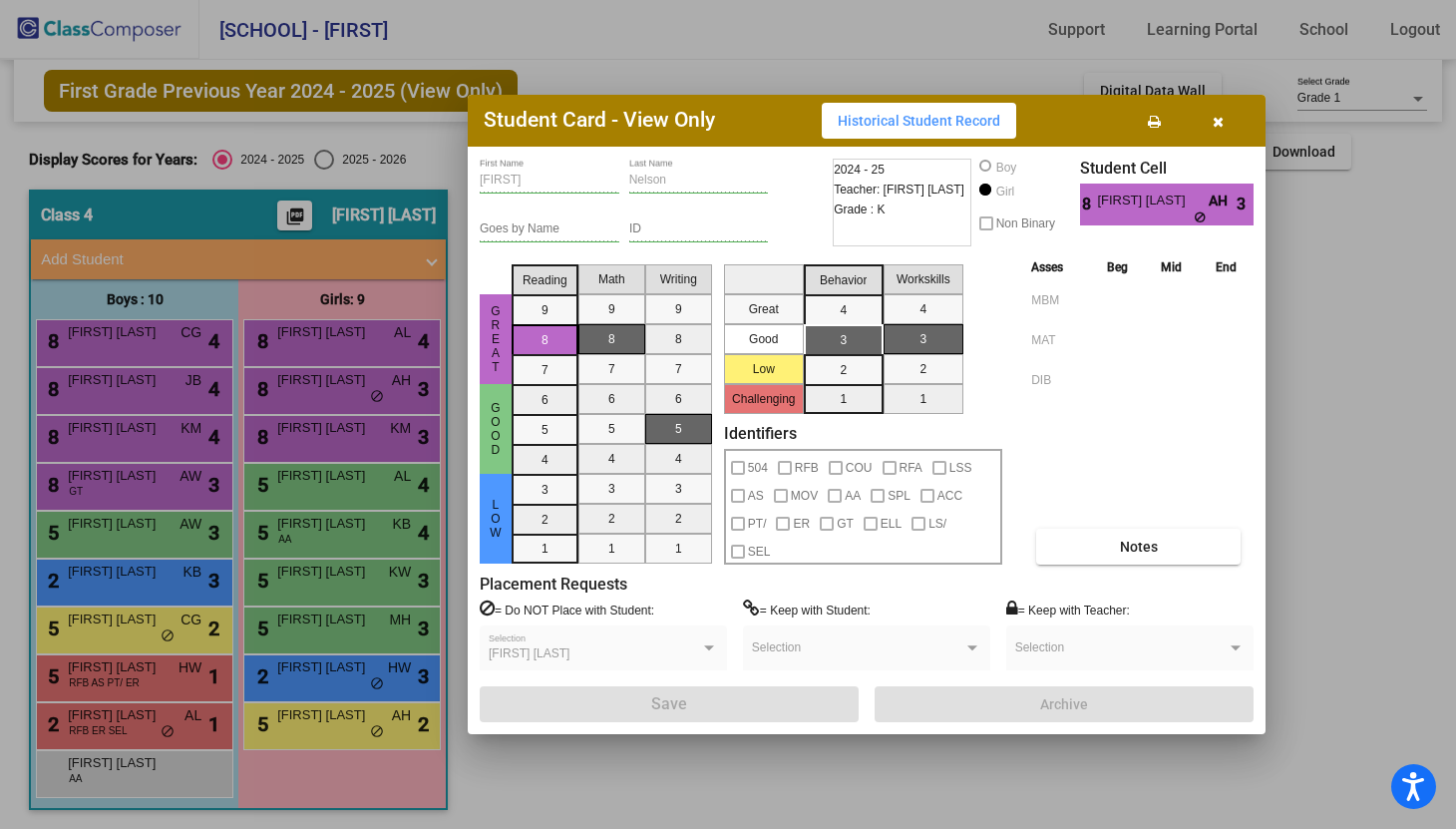 click at bounding box center (1218, 122) 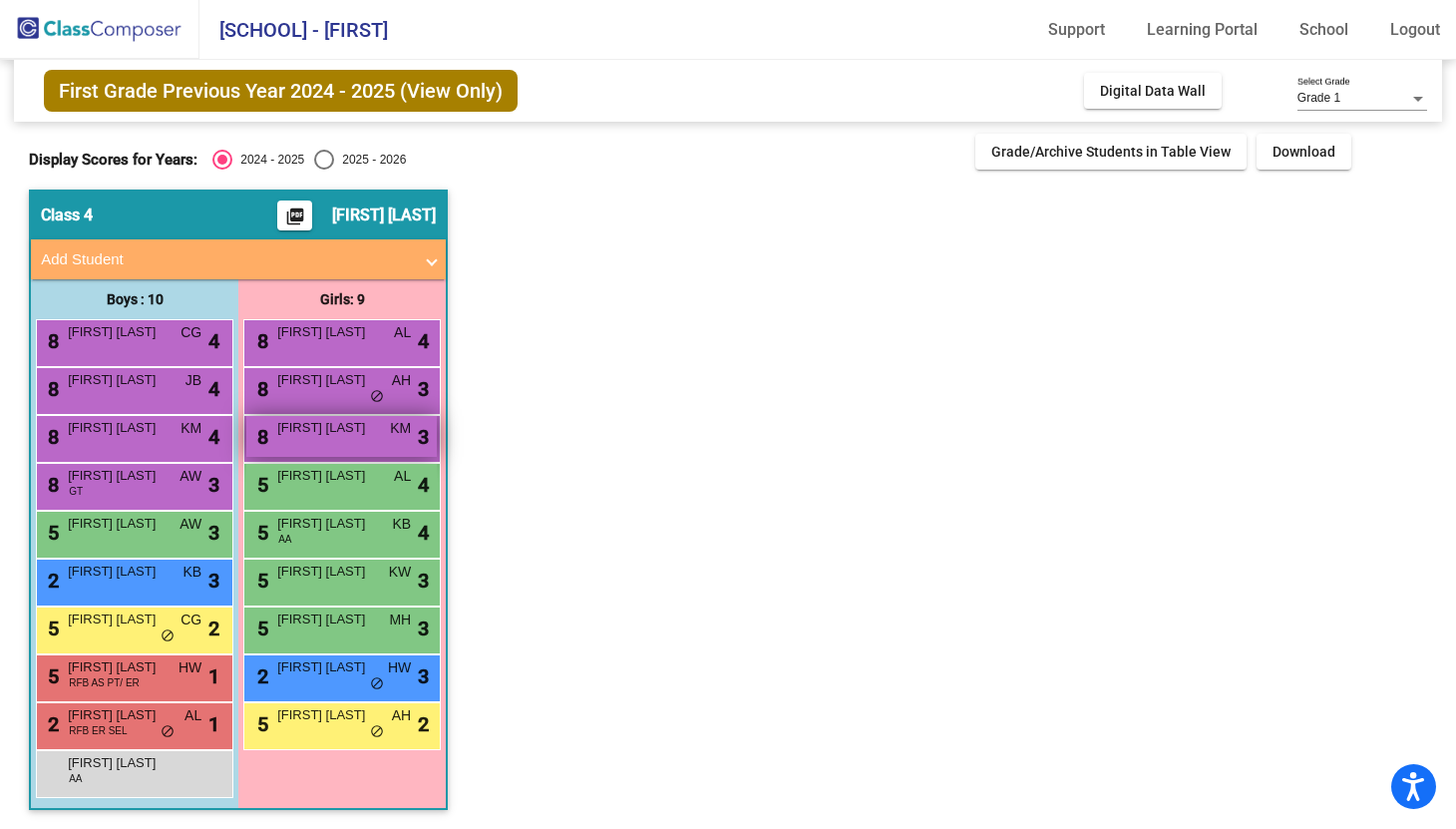 click on "[NUMBER] [FIRST] [LAST] [ID] [ID]" at bounding box center (341, 436) 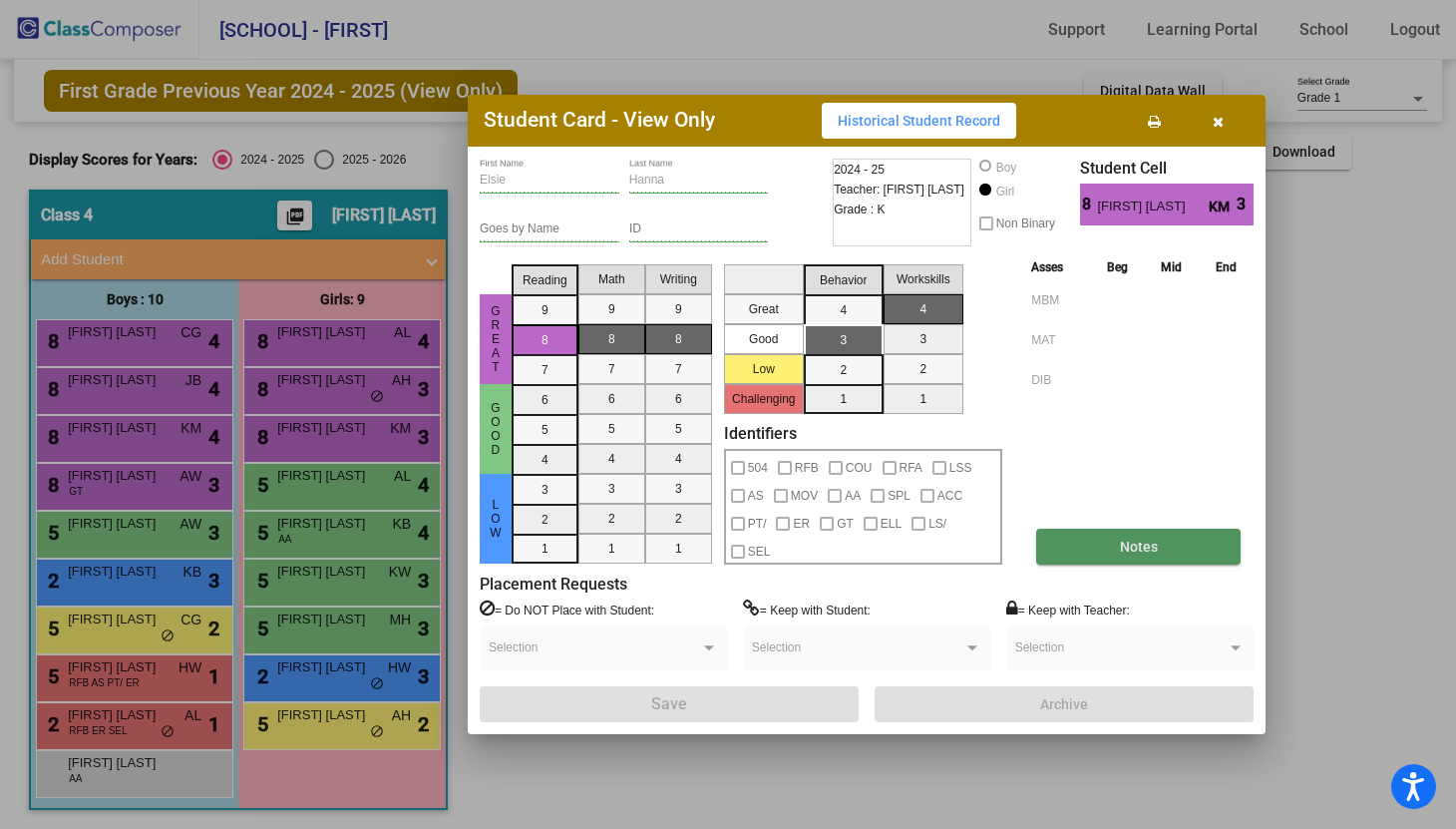click on "Notes" at bounding box center [1138, 547] 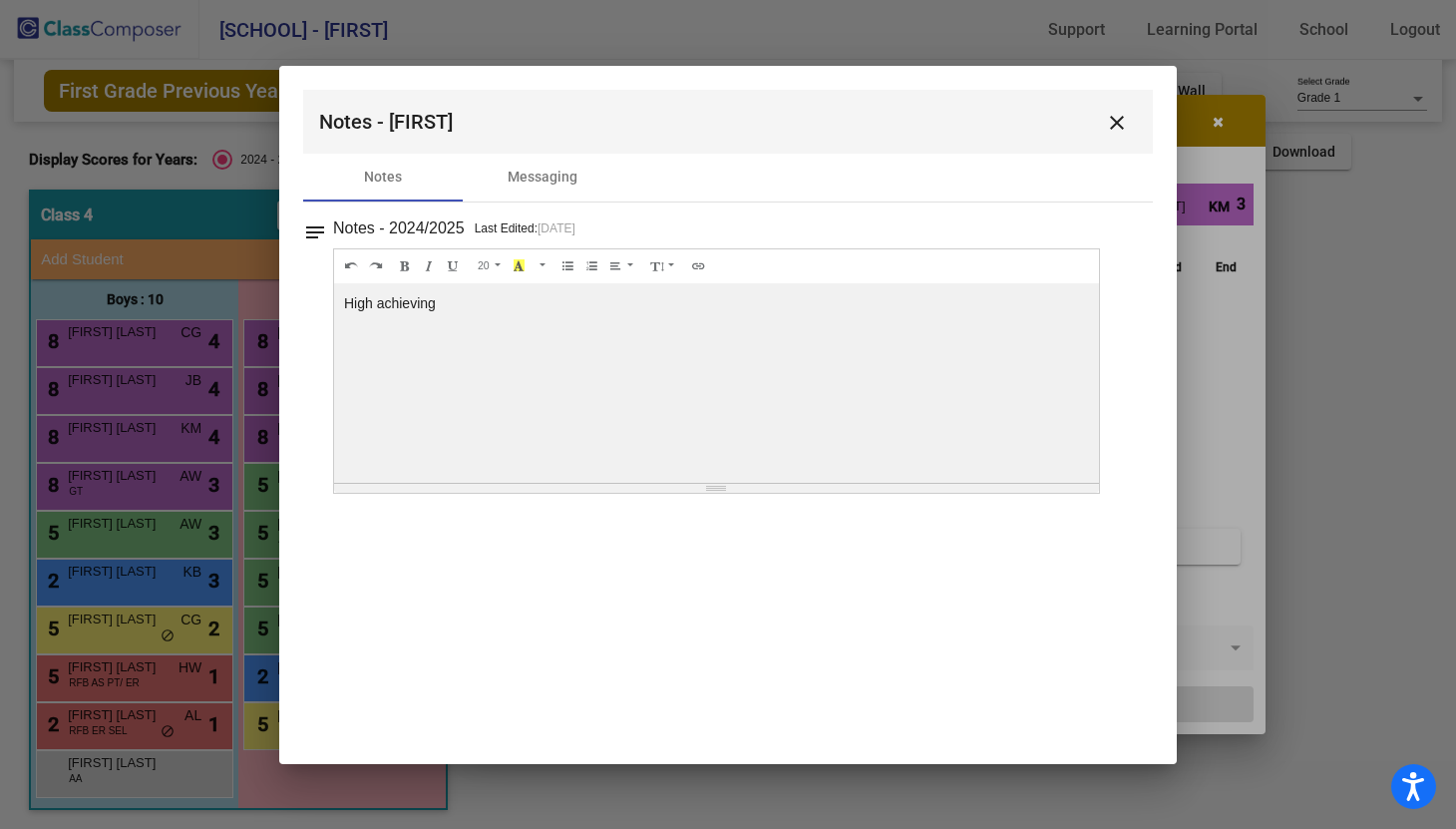 click on "close" at bounding box center [1117, 123] 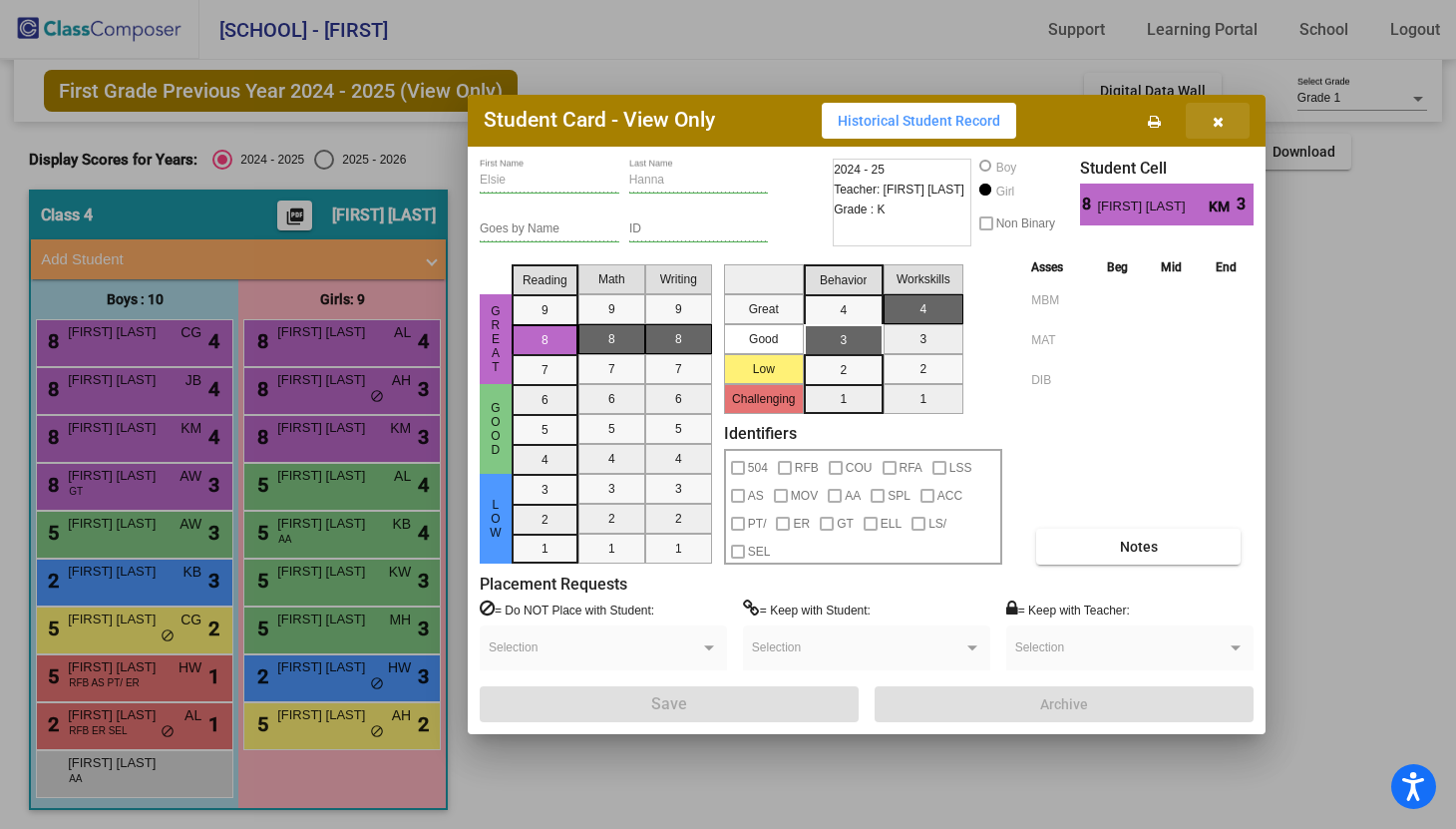 click at bounding box center [1218, 121] 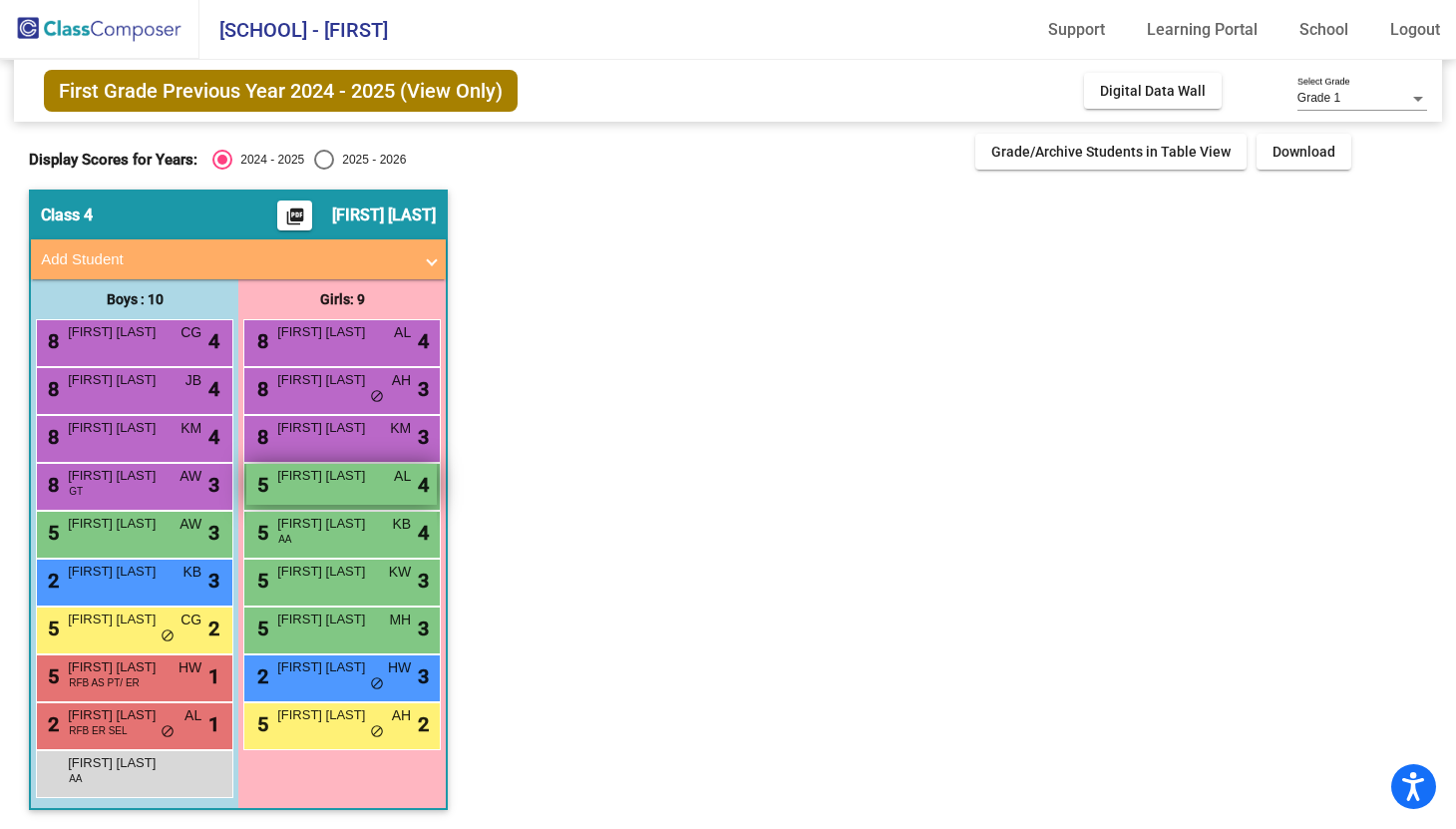 click on "[NUMBER] [FIRST] [LAST] [ID] [ID]" at bounding box center (341, 484) 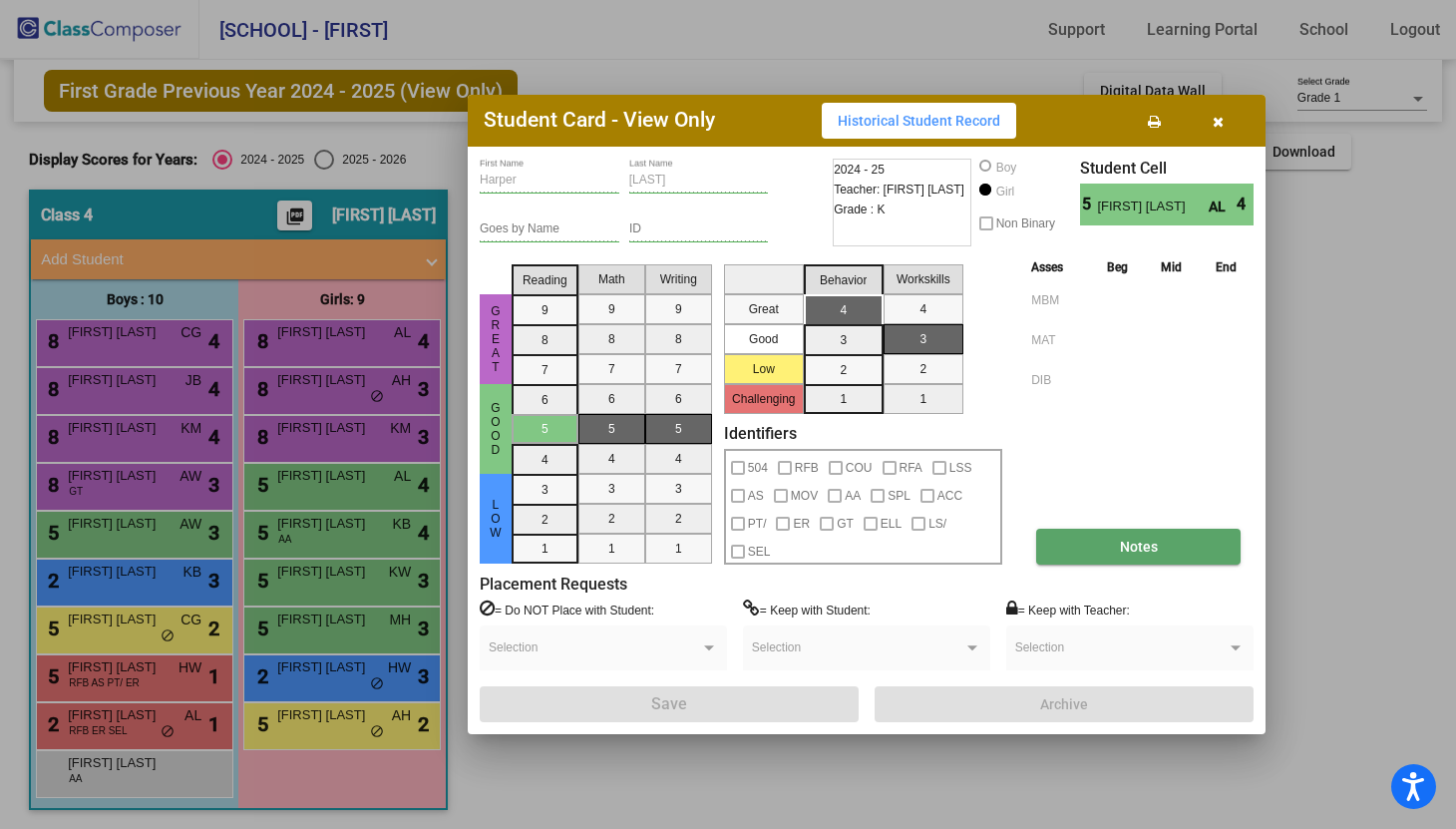click on "Notes" at bounding box center (1138, 547) 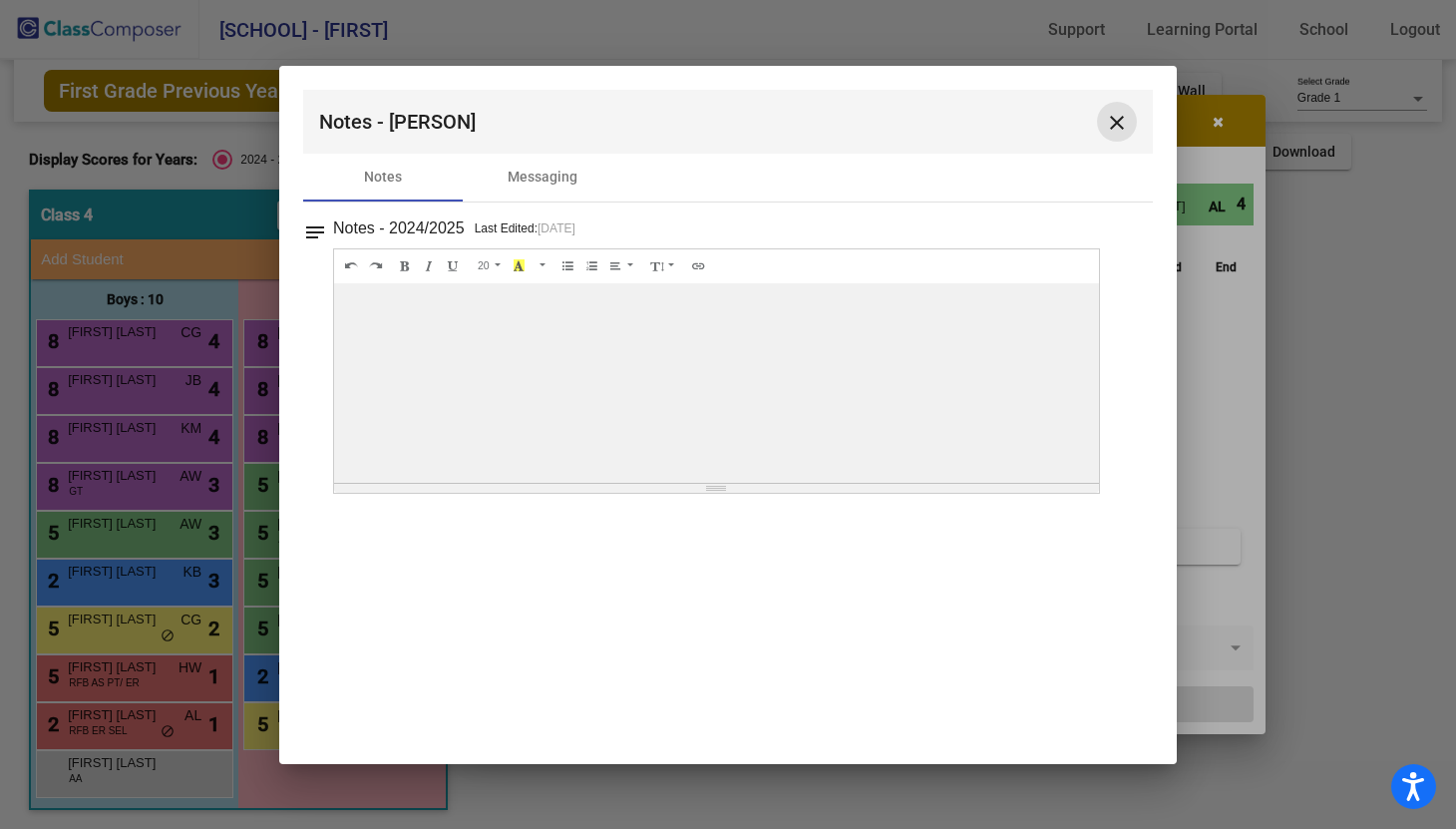 click on "close" at bounding box center (1117, 123) 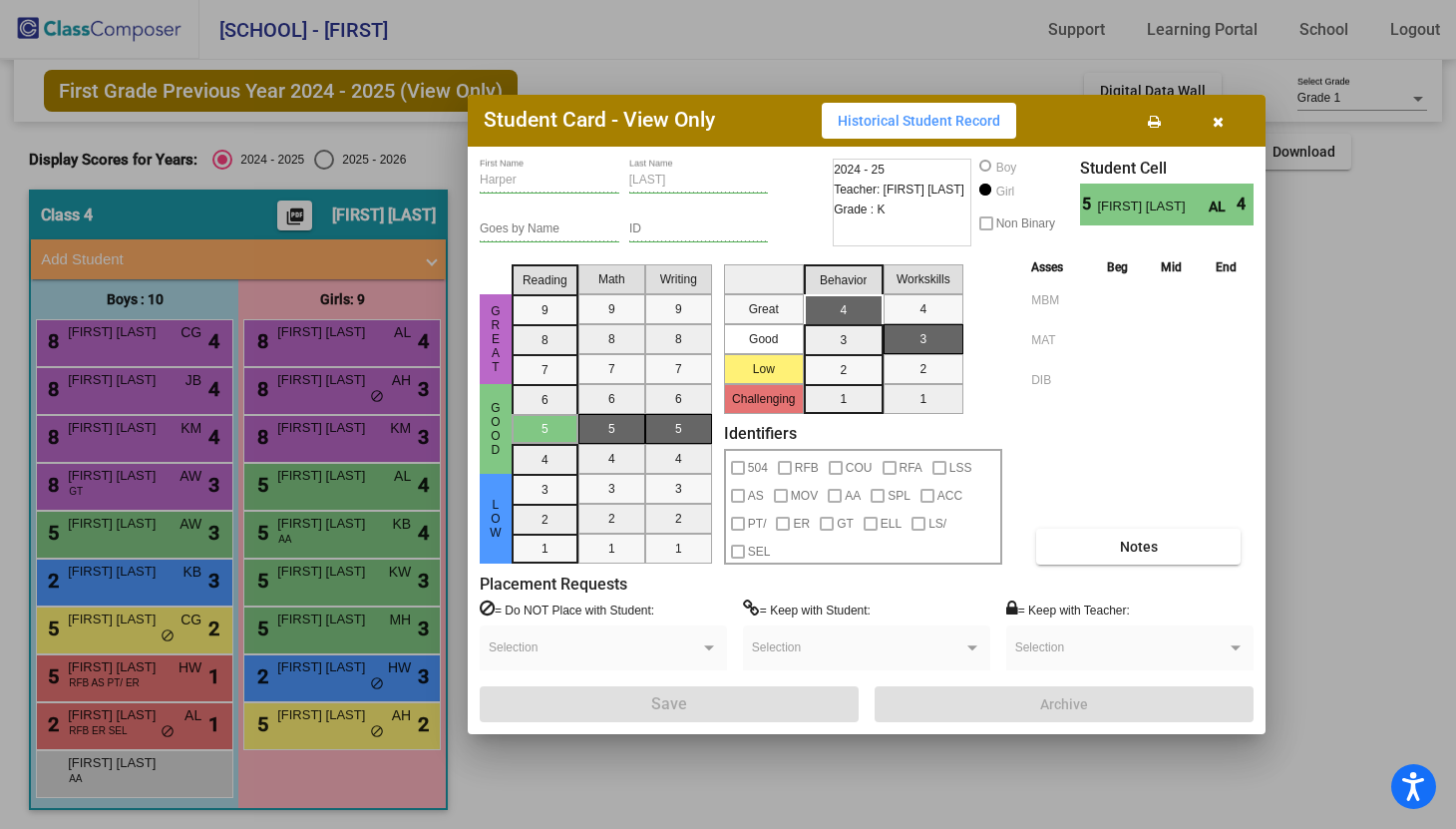 click at bounding box center (1218, 122) 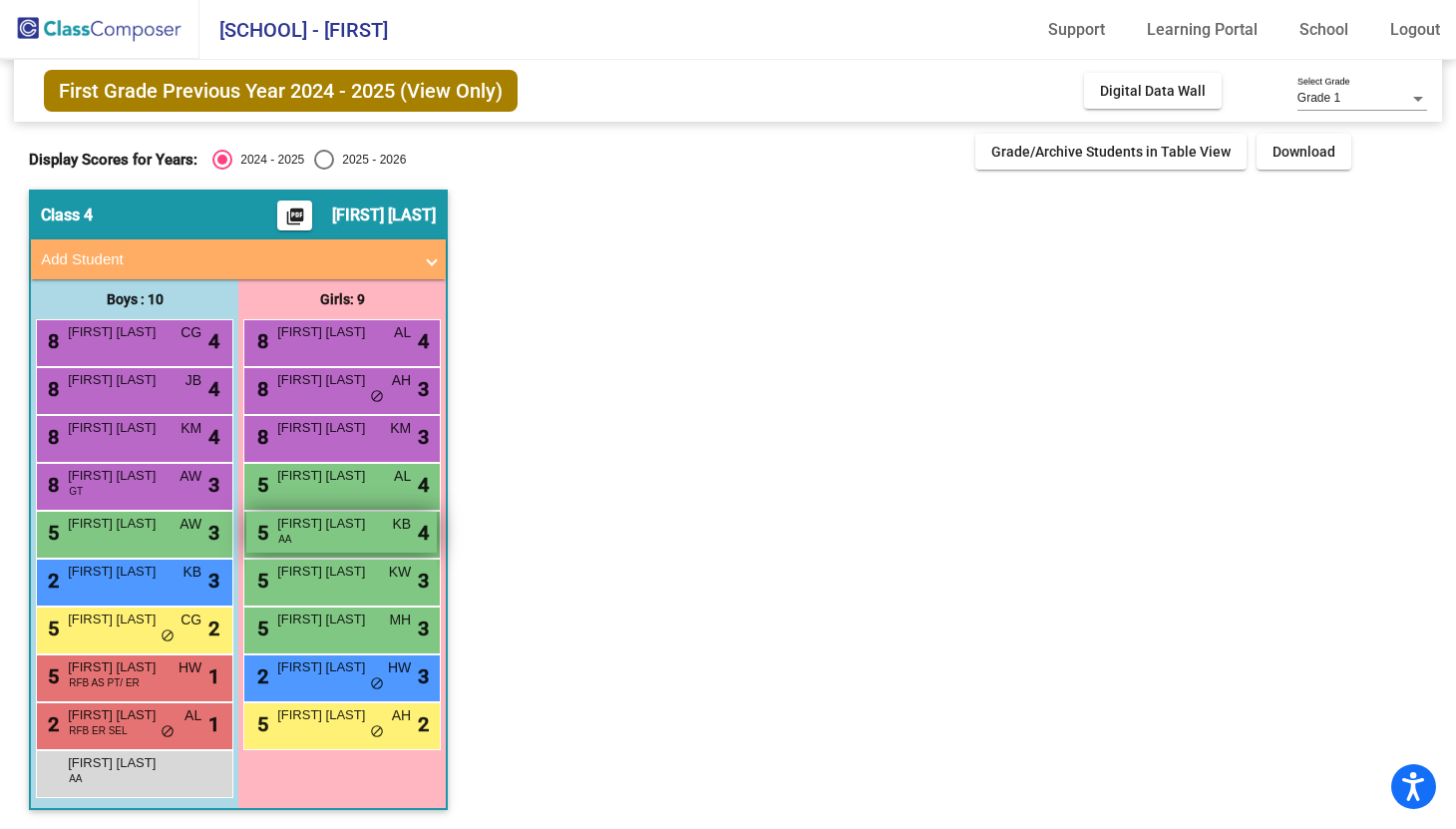 click on "[NUMBER] [FIRST] [LAST] AA KB lock do_not_disturb_alt 4" at bounding box center [341, 532] 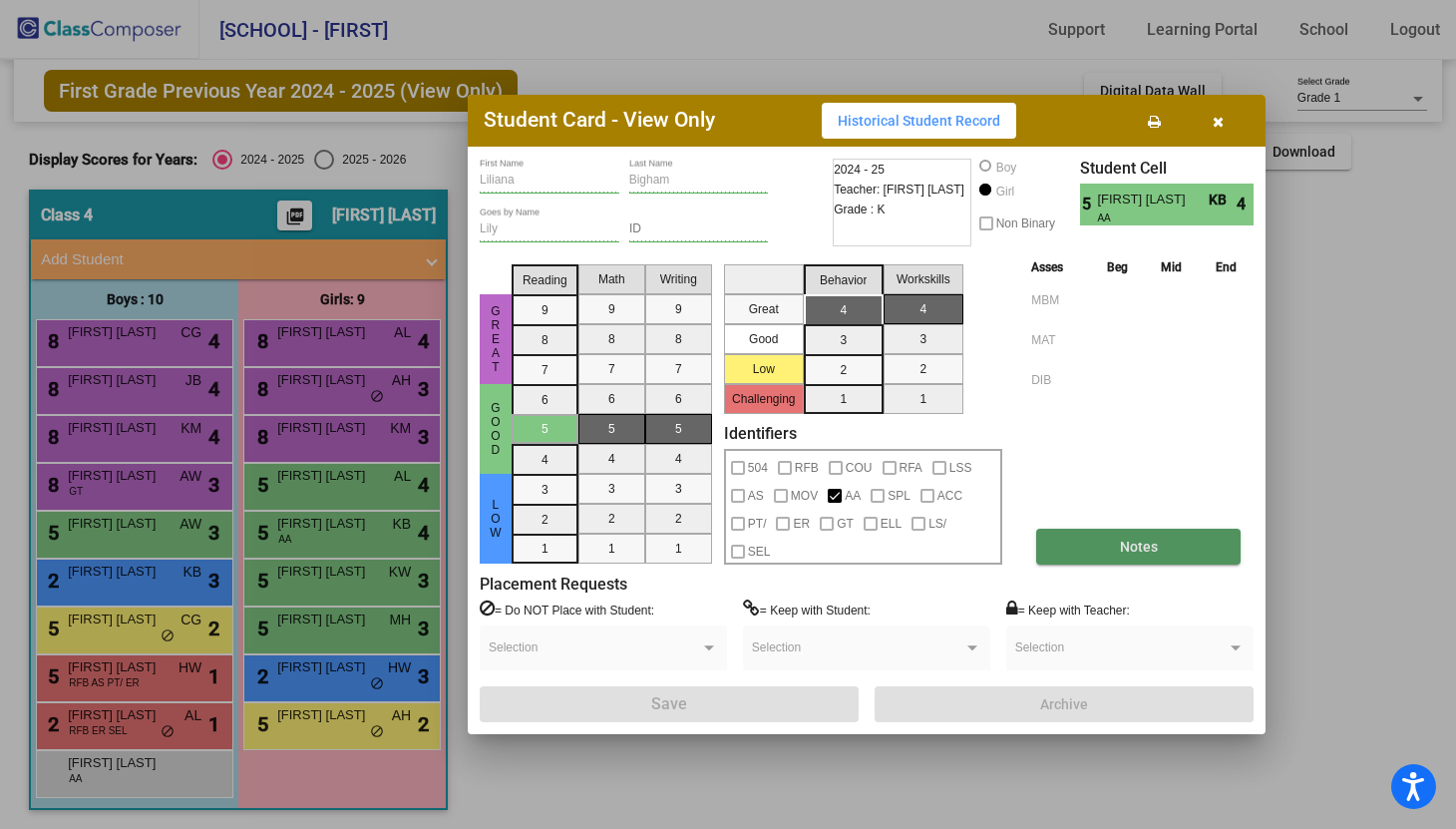 click on "Notes" at bounding box center [1139, 547] 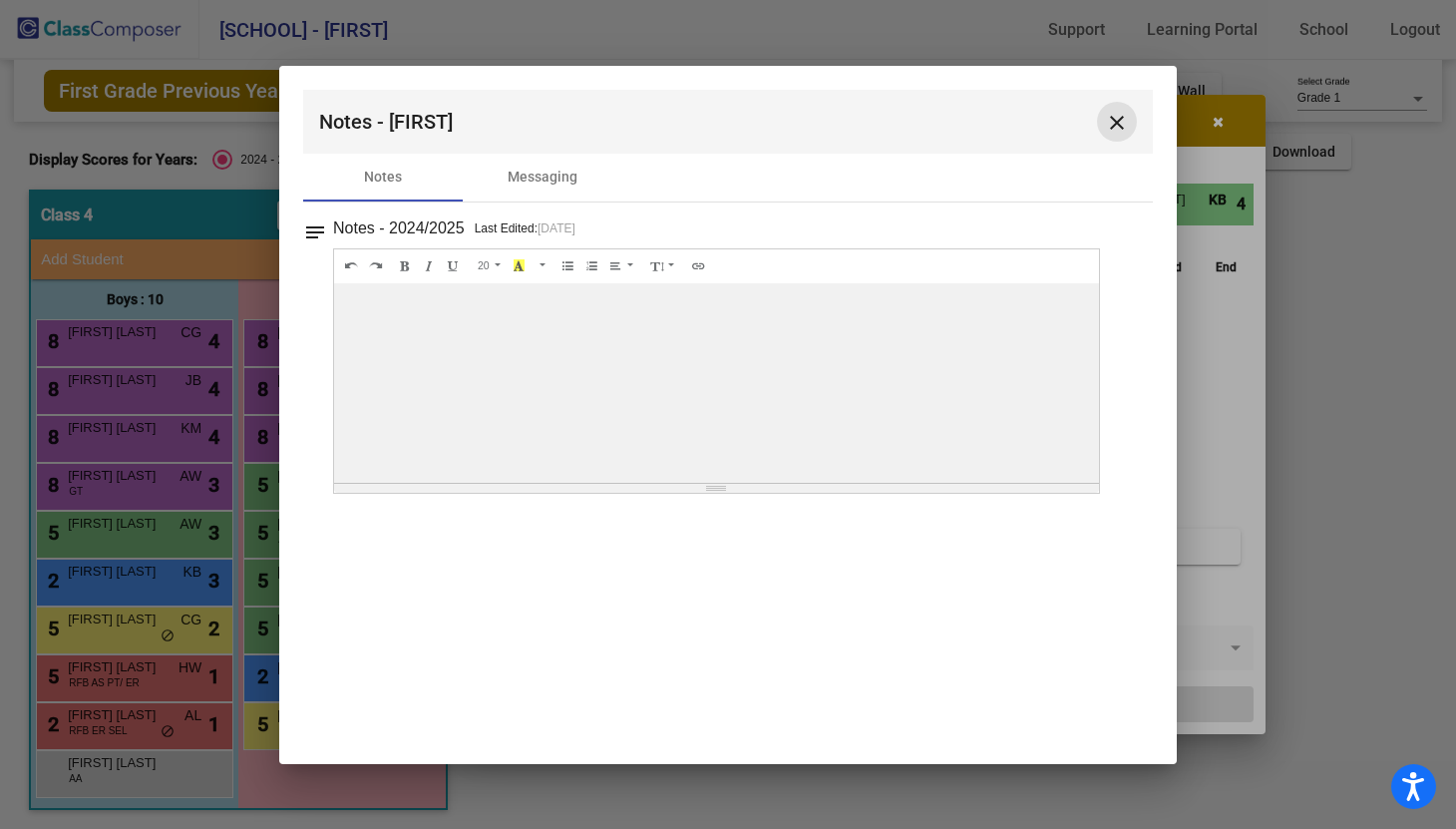 click on "close" at bounding box center (1117, 123) 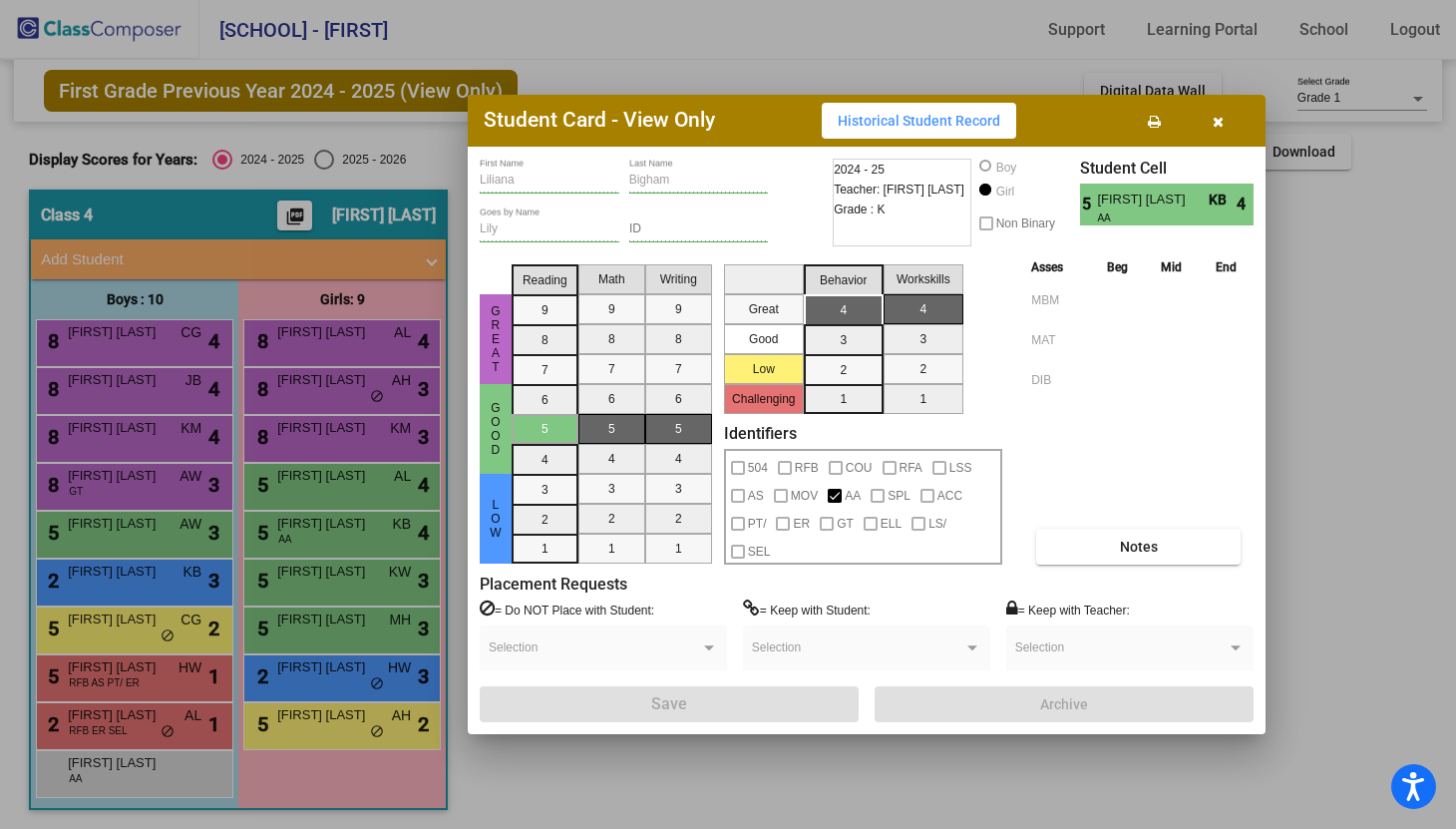 click at bounding box center [1218, 122] 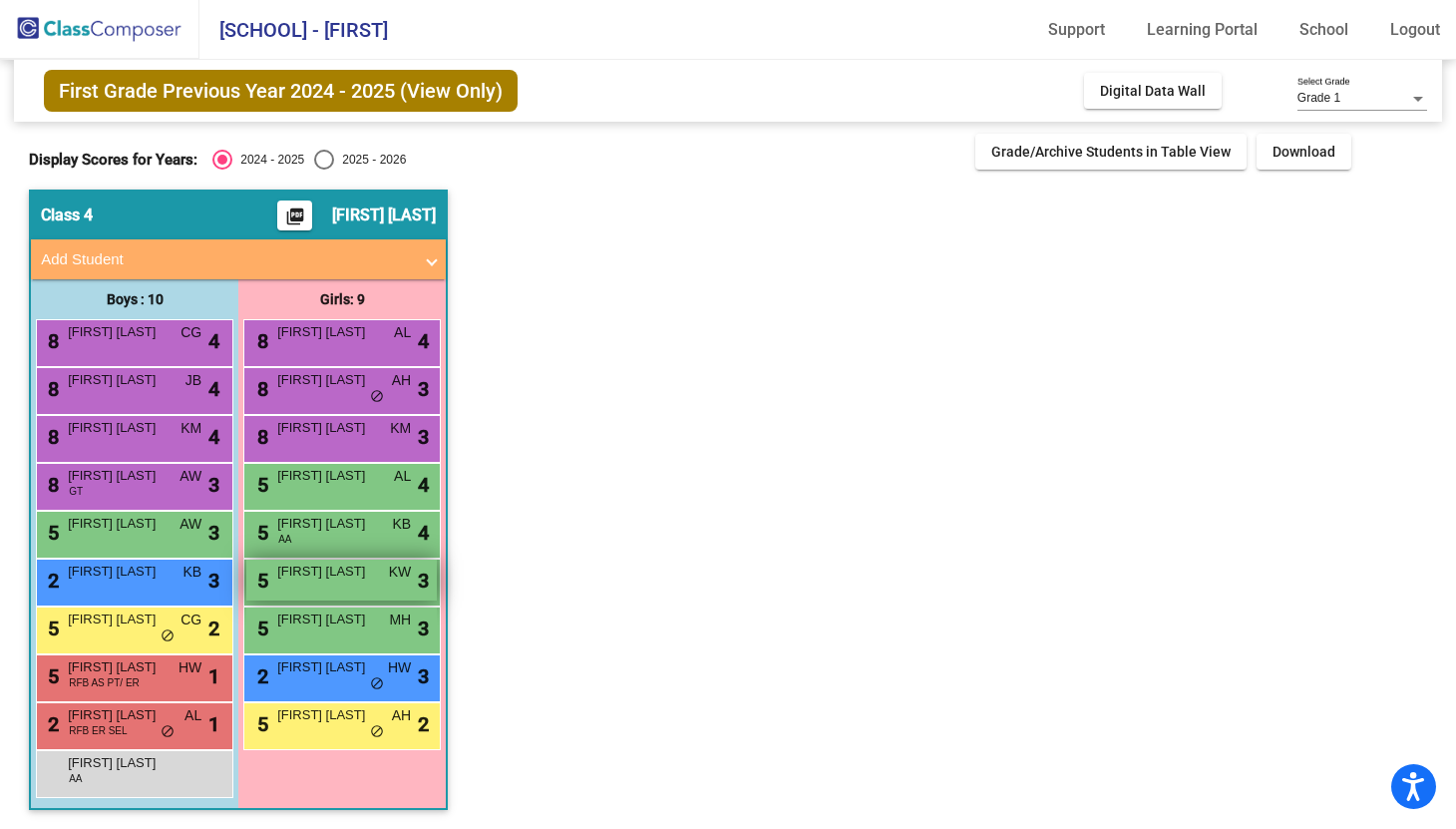 click on "[FIRST] [LAST]" at bounding box center (327, 572) 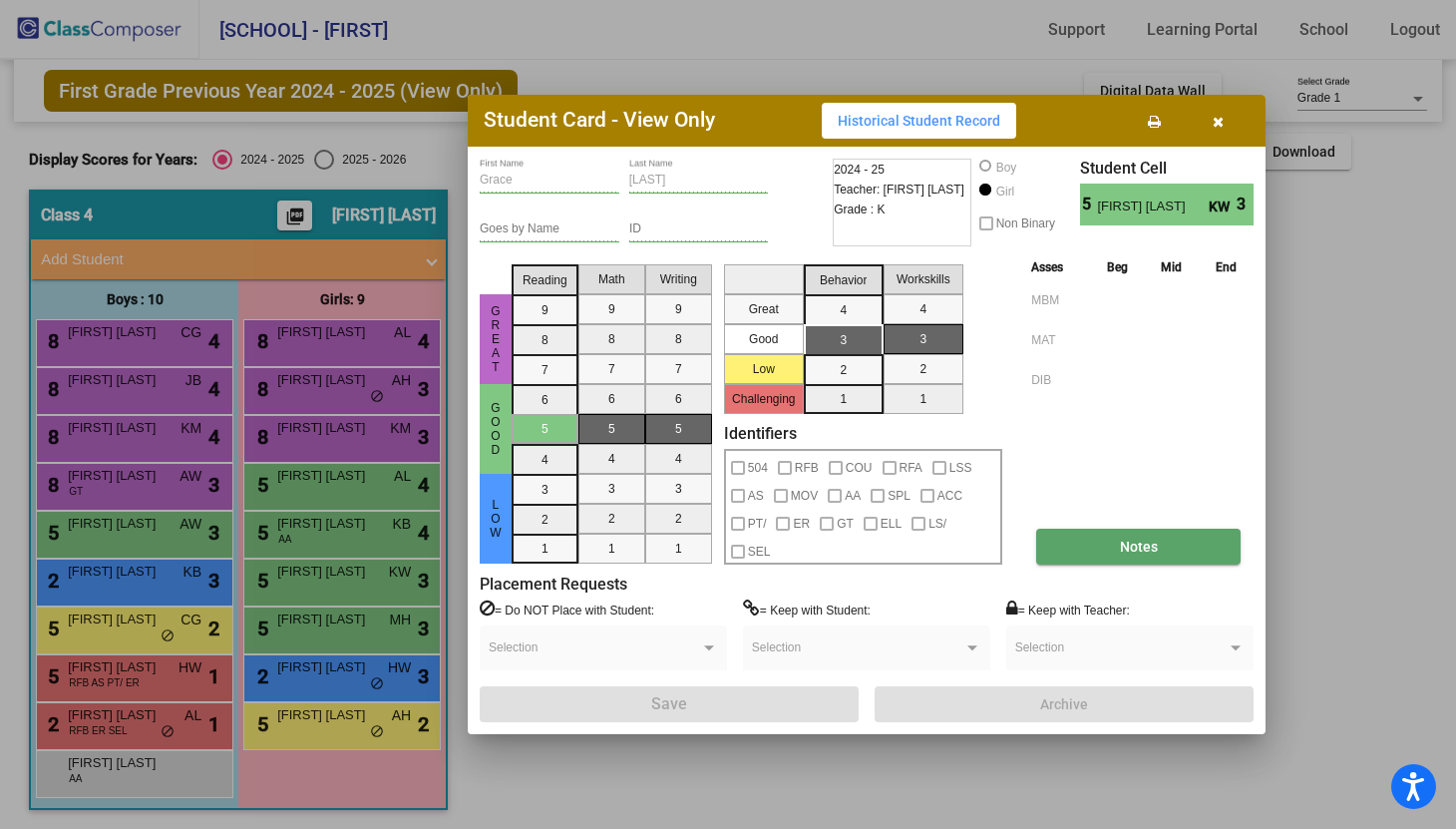 click on "Notes" at bounding box center (1138, 547) 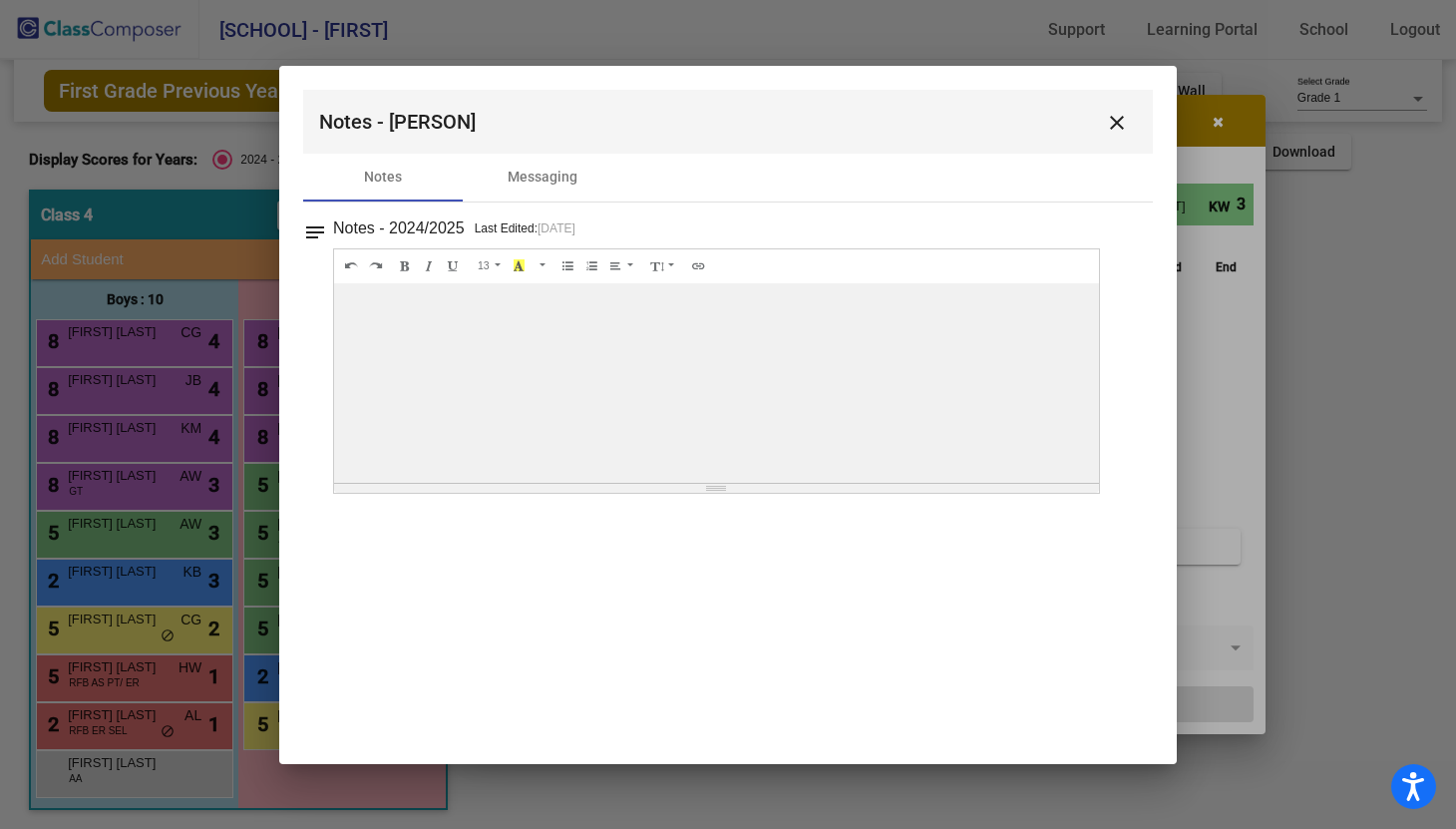 click on "close" at bounding box center [1117, 123] 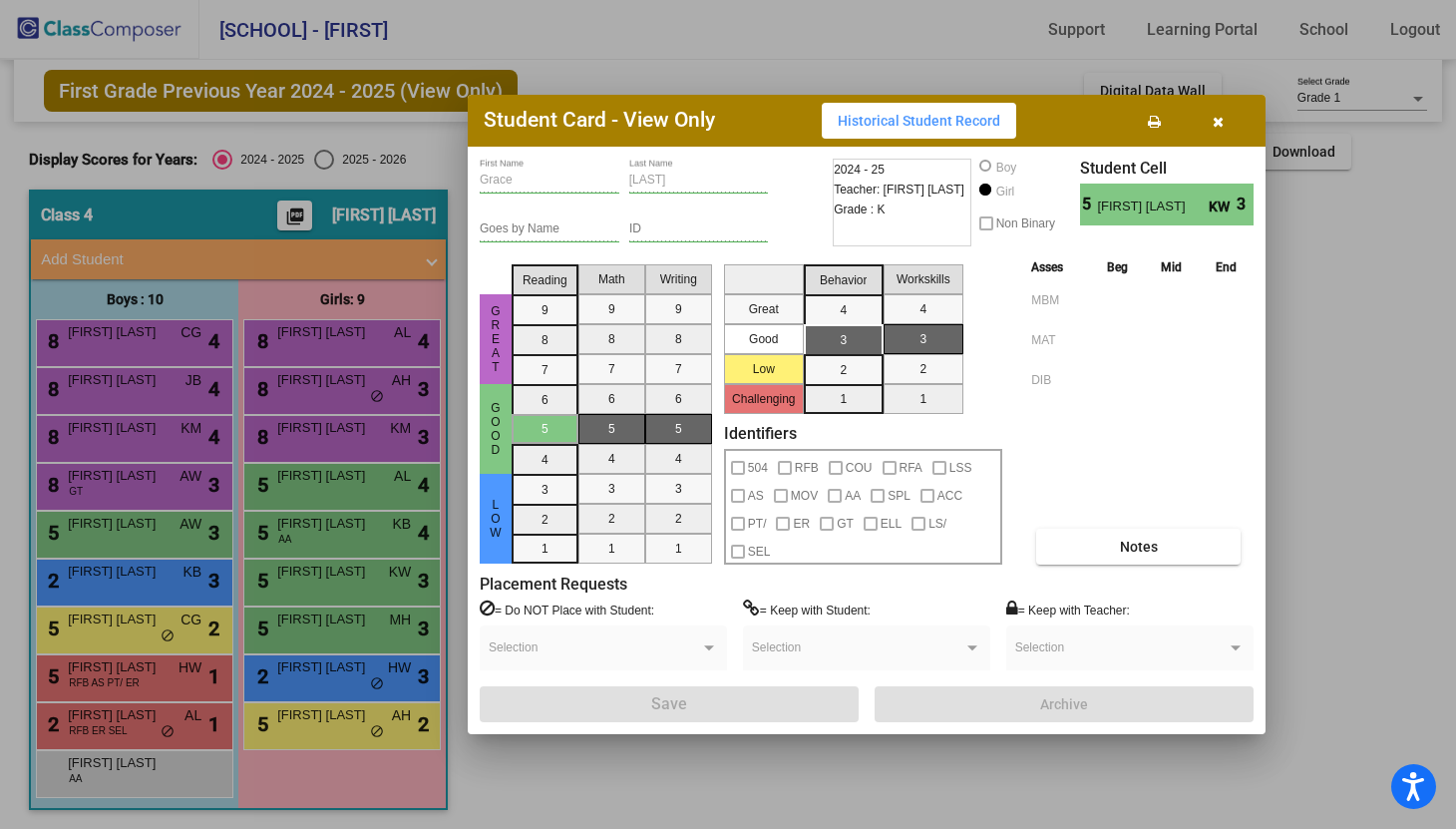 click at bounding box center (1218, 122) 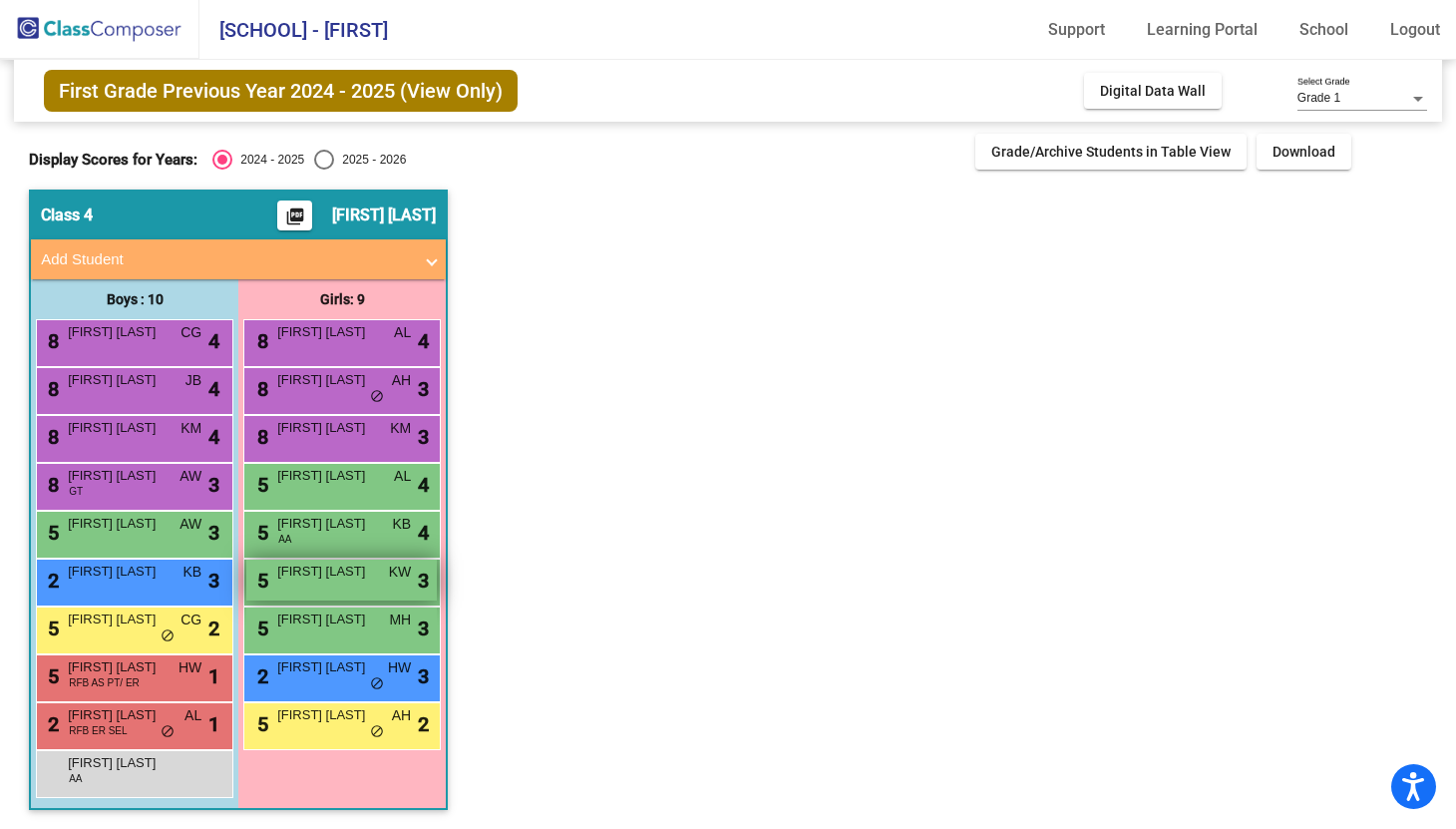 click on "[NUMBER] [FIRST] [LAST] [ID] [ID]" at bounding box center (341, 580) 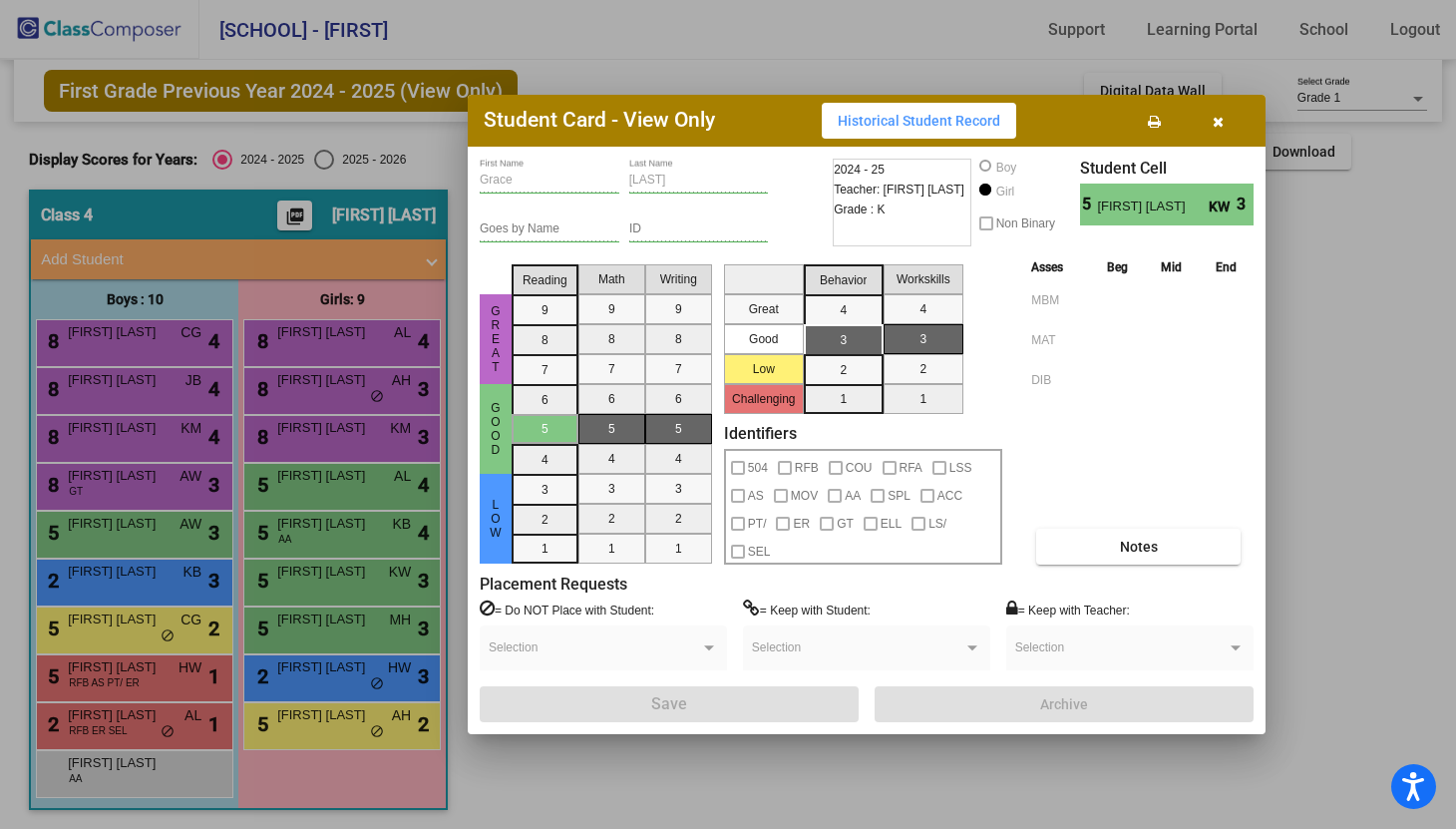 click at bounding box center [1218, 122] 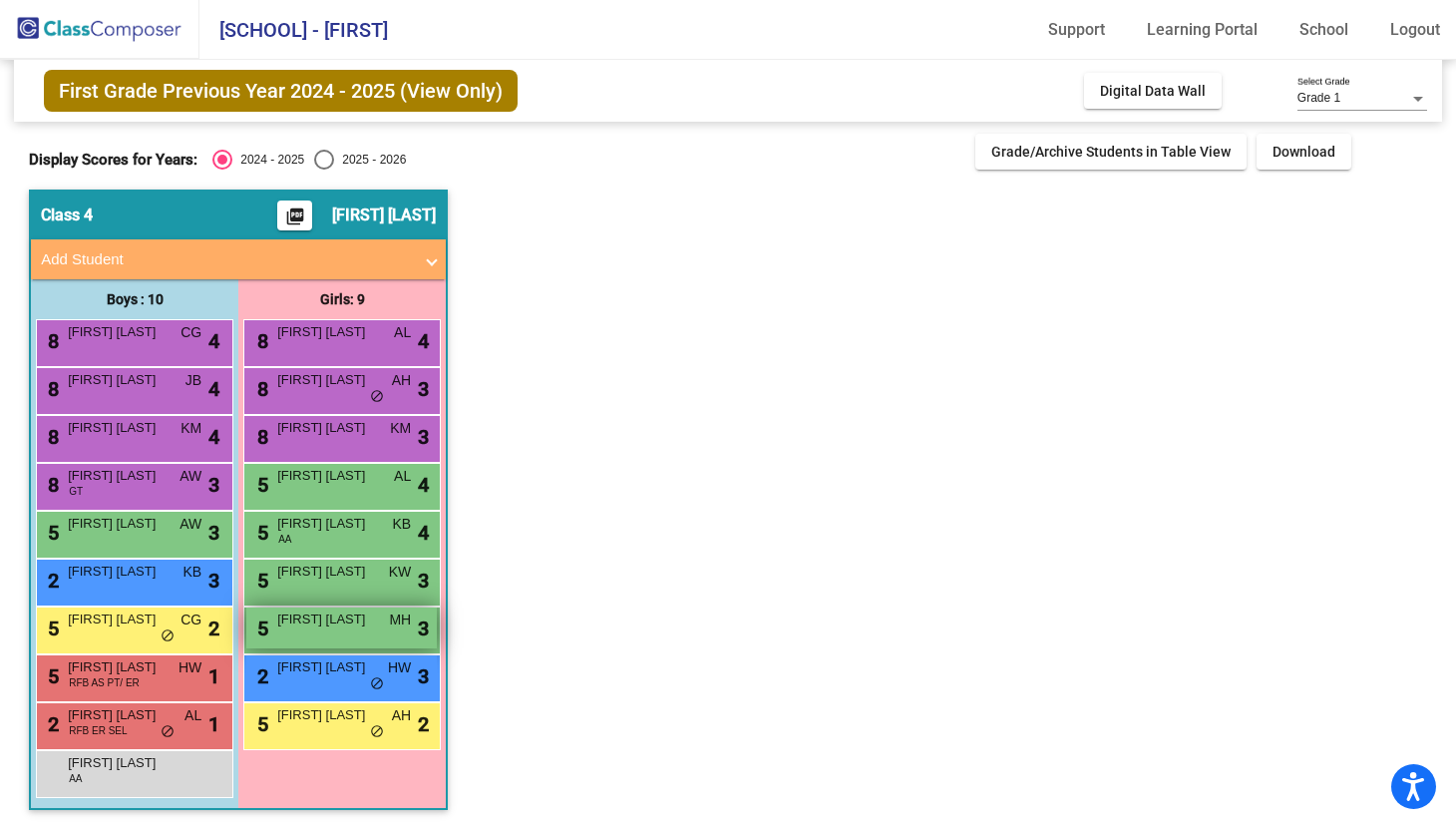 click on "[FIRST] [LAST]" at bounding box center (327, 620) 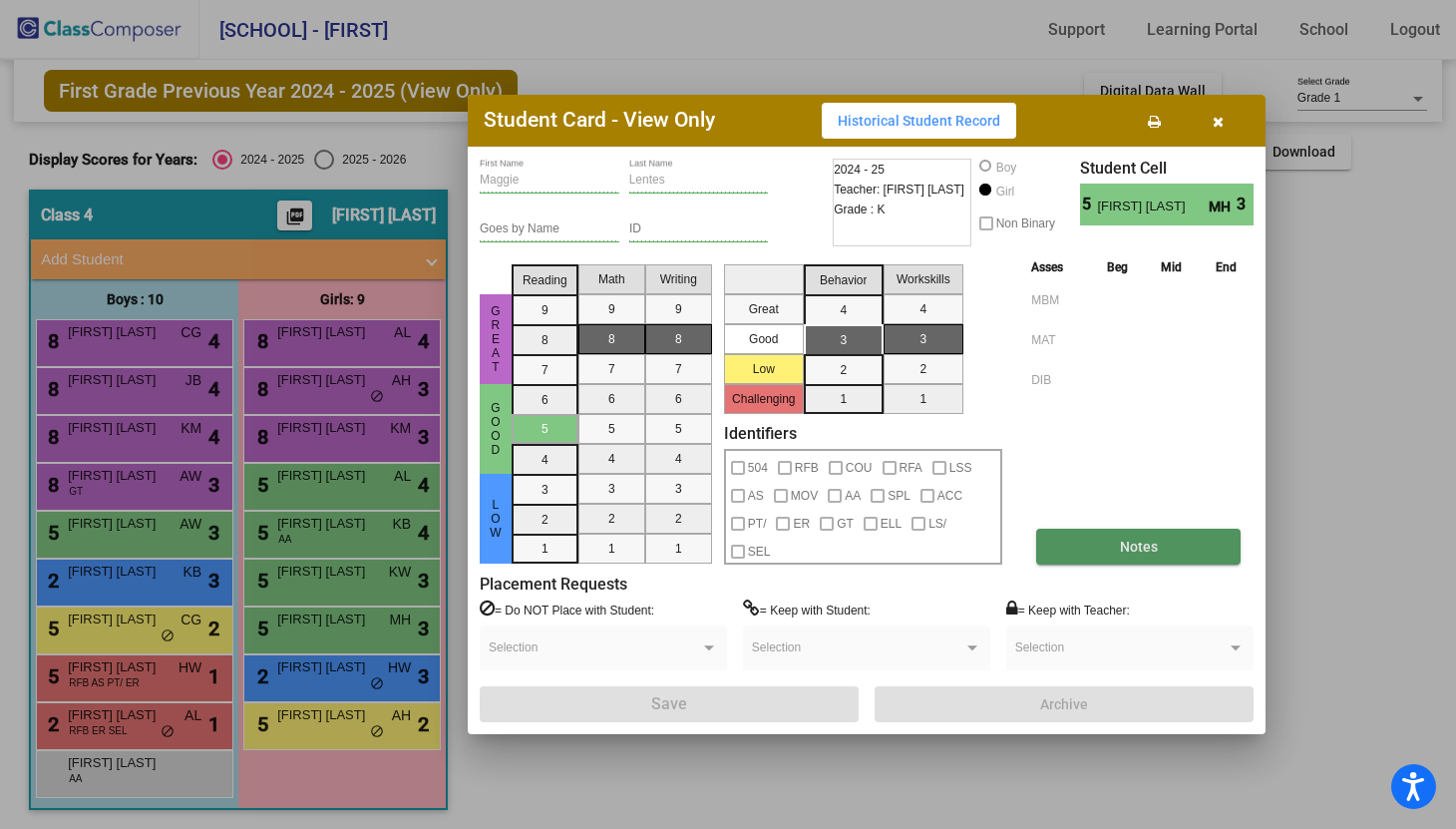 click on "Notes" at bounding box center [1138, 547] 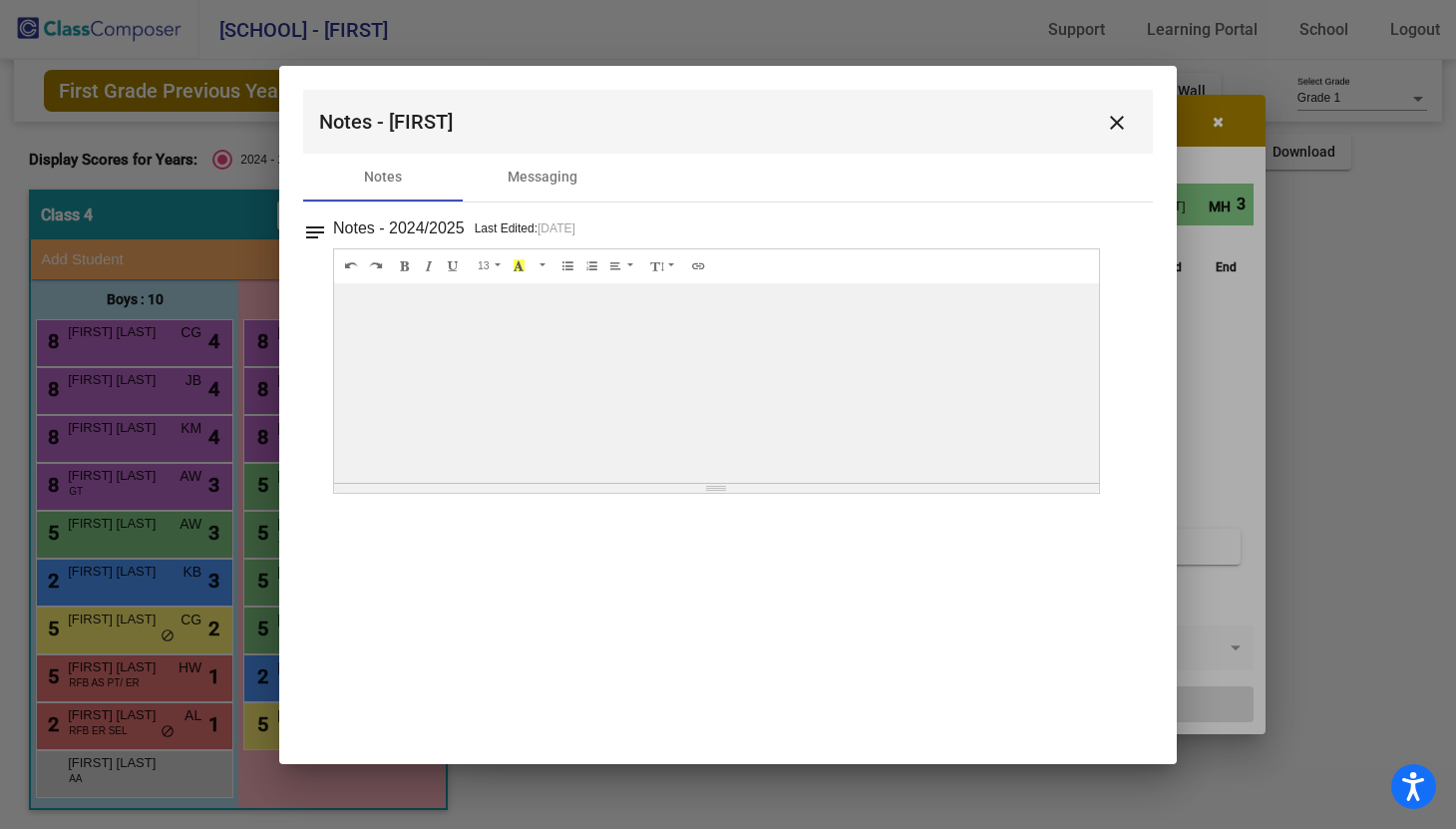 click on "close" at bounding box center [1117, 123] 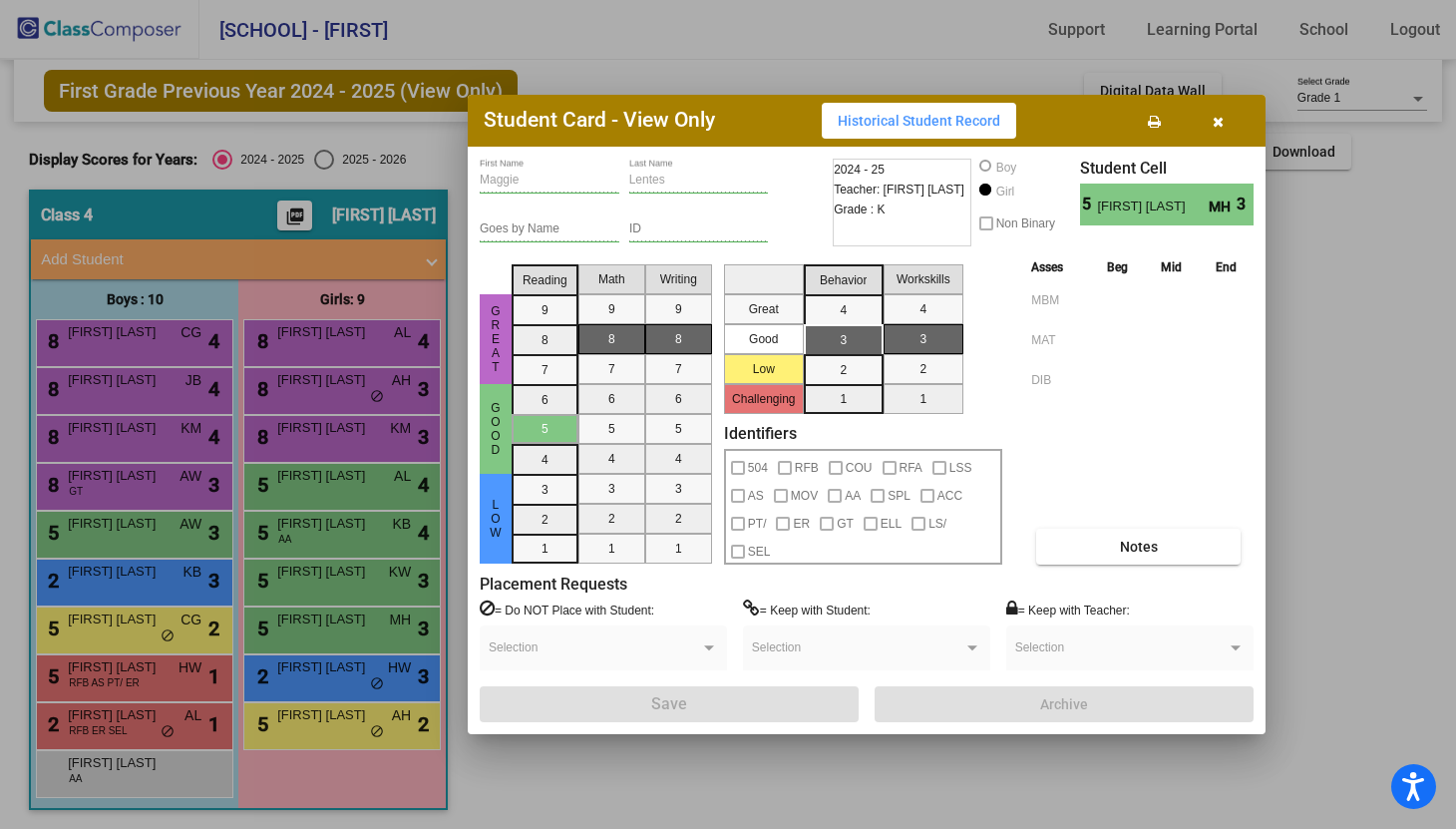 click at bounding box center (1218, 122) 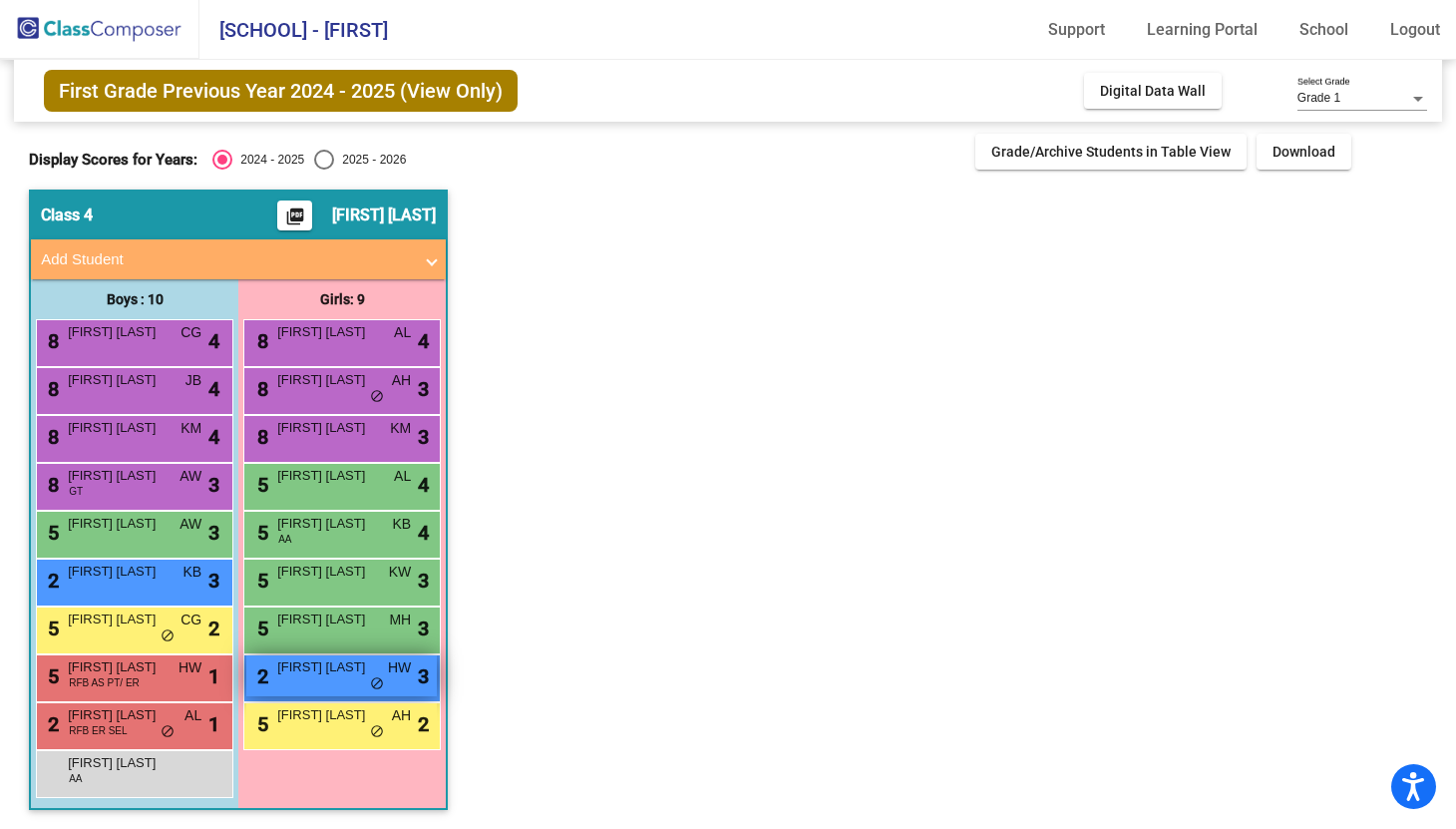 click on "[FIRST] [LAST]" at bounding box center [327, 667] 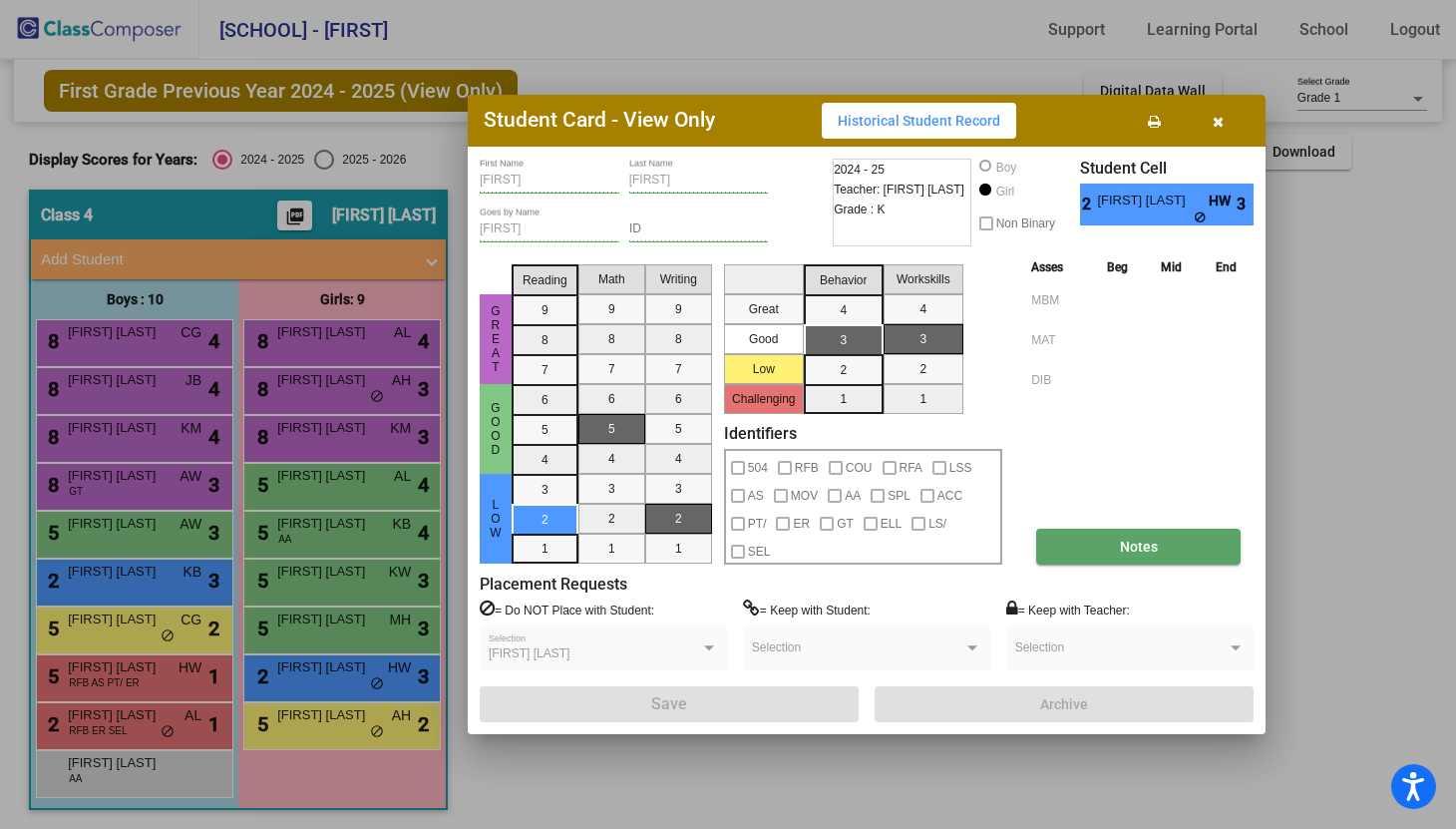 click on "Notes" at bounding box center [1139, 547] 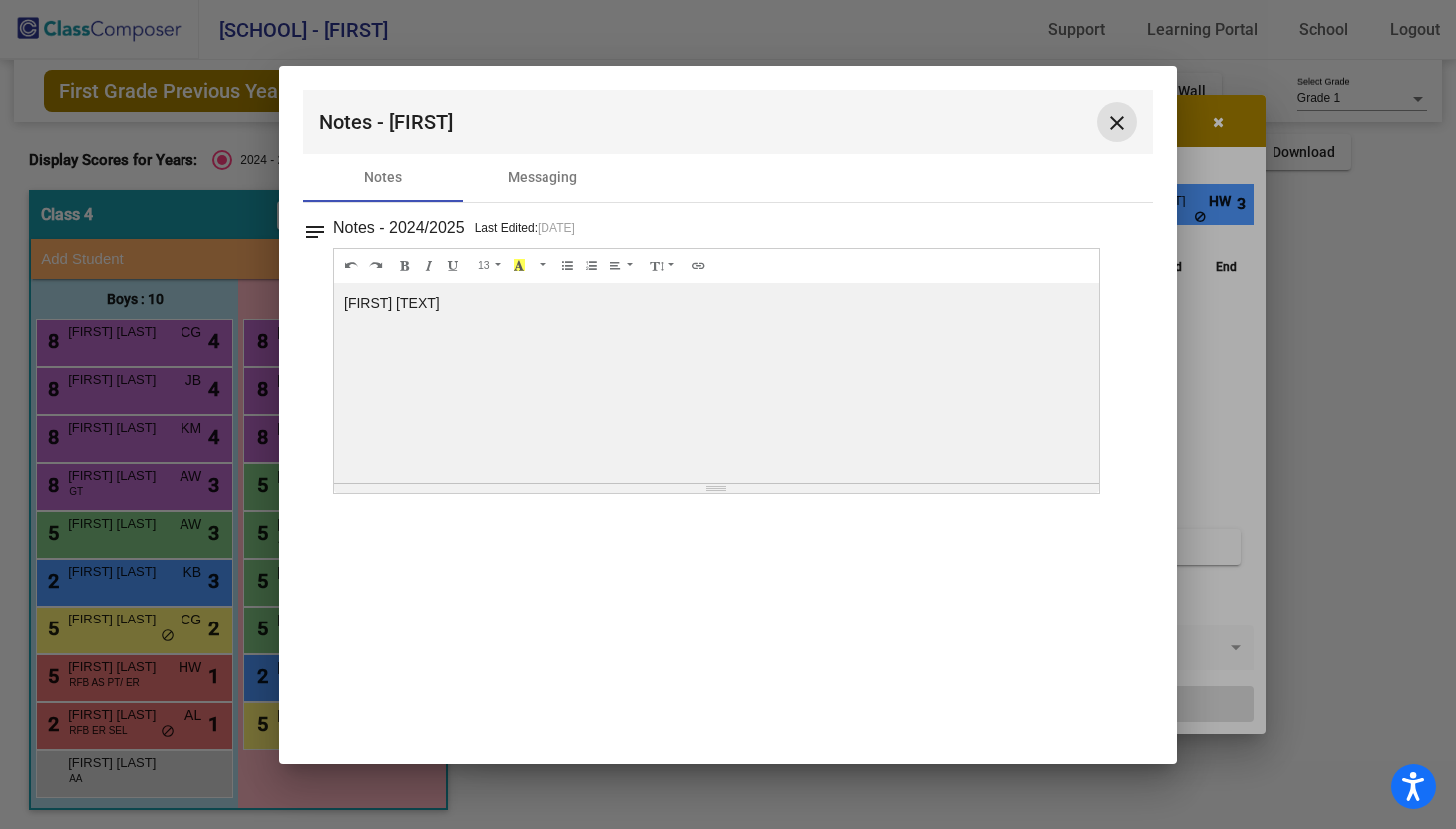 click on "close" at bounding box center [1117, 123] 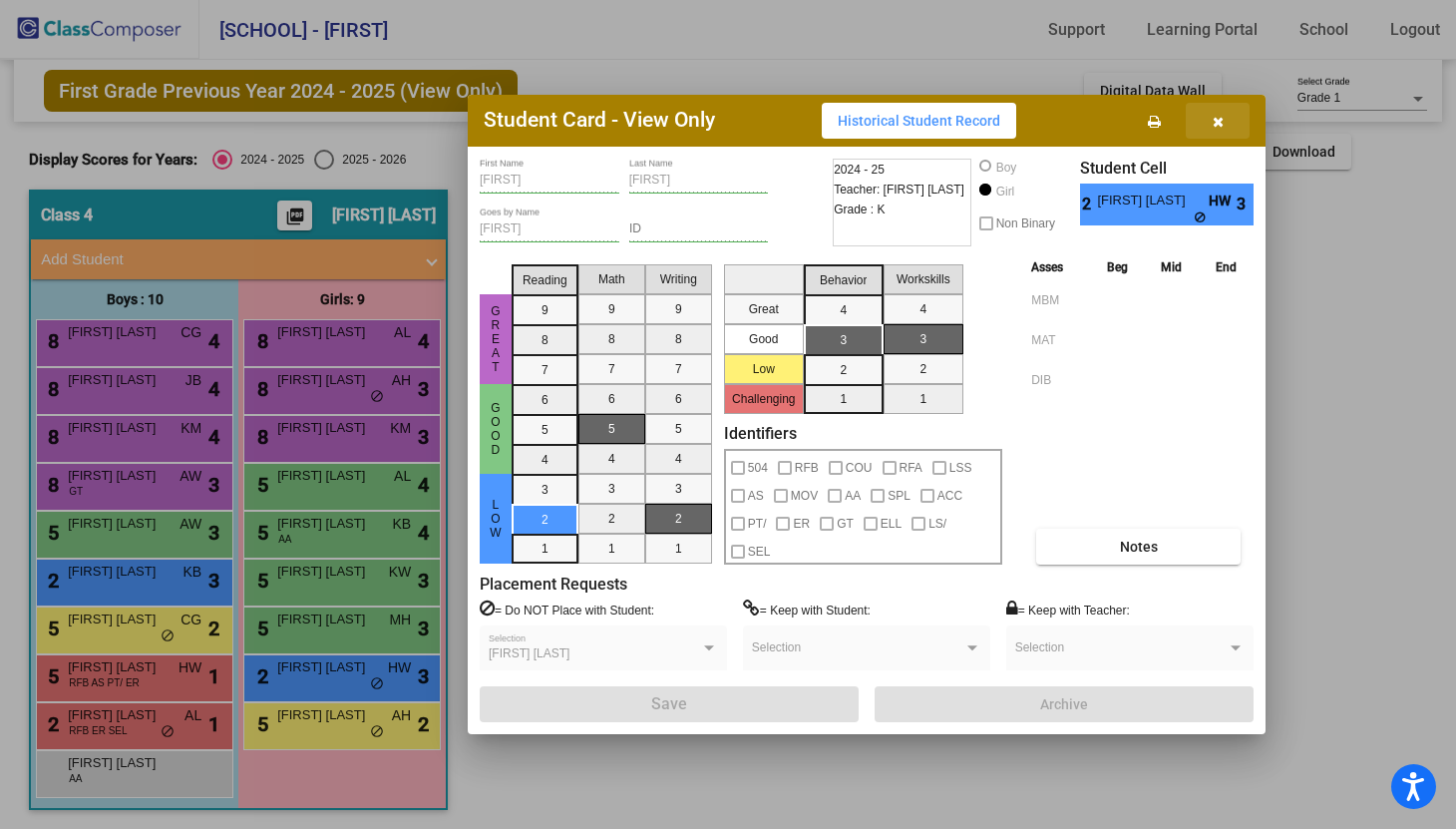 click at bounding box center [1218, 122] 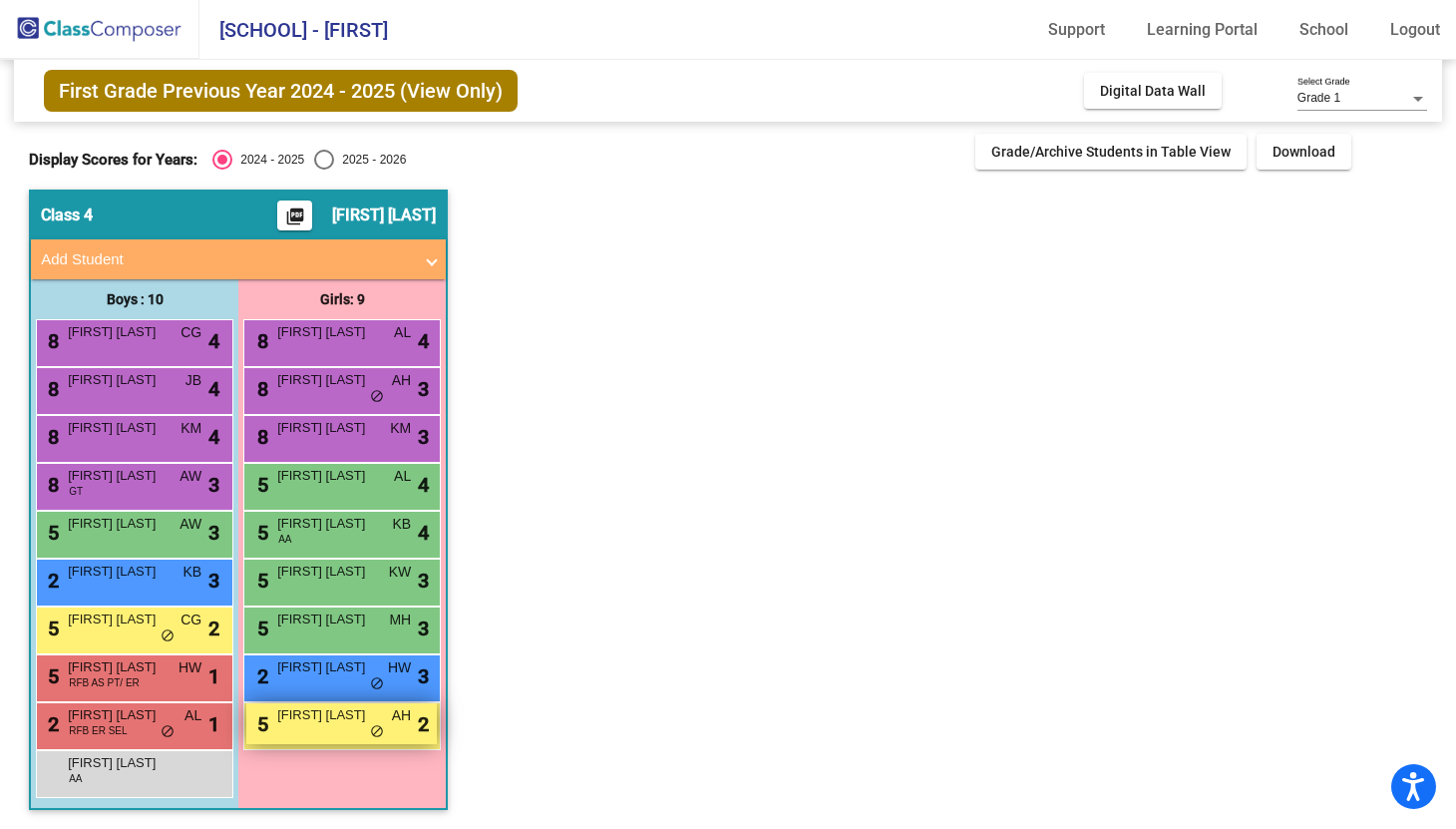 click on "[NUMBER] [FIRST] [LAST] [ID] [ID]" at bounding box center (341, 723) 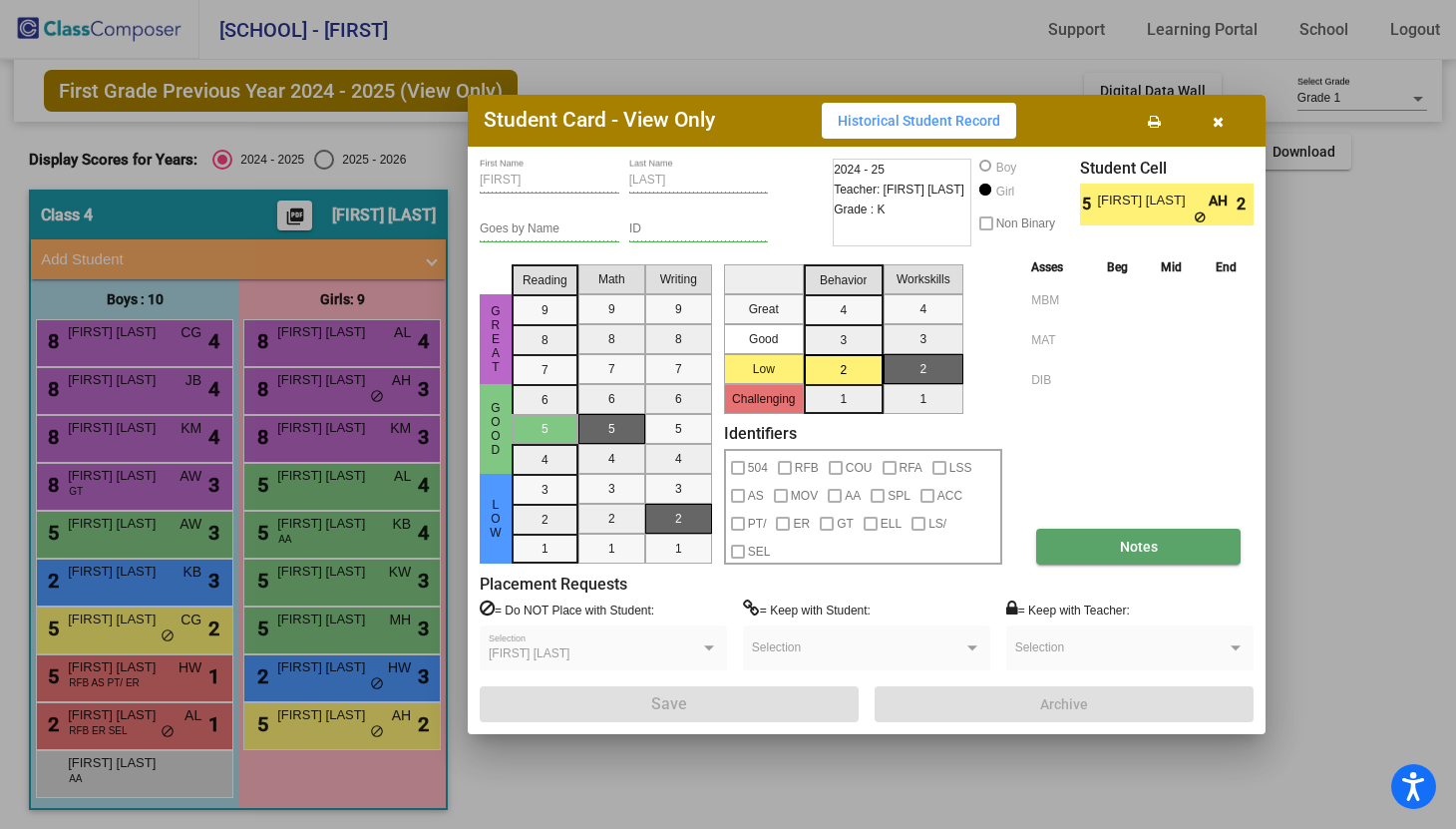 click on "Notes" at bounding box center [1139, 547] 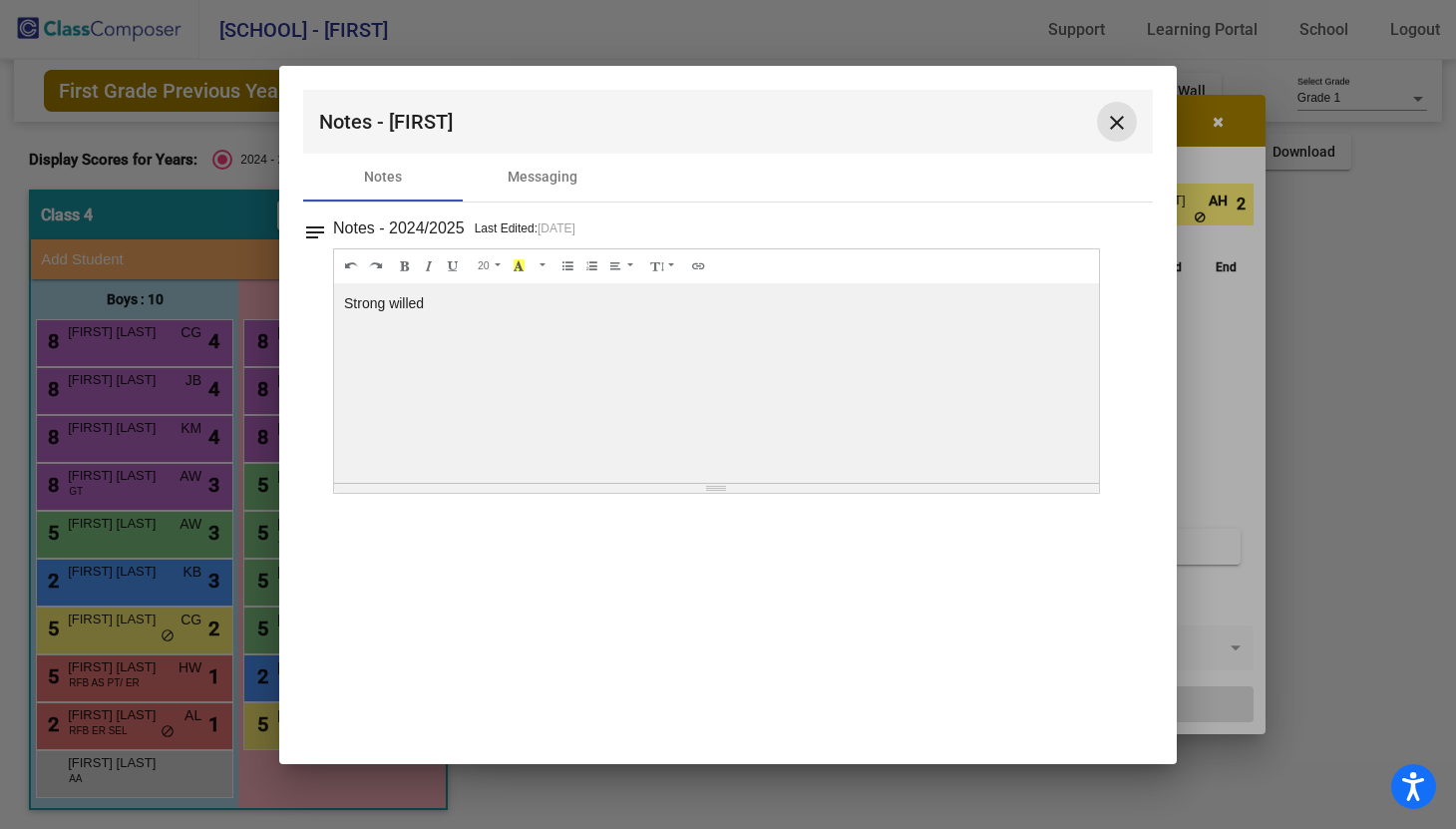 click on "close" at bounding box center (1117, 123) 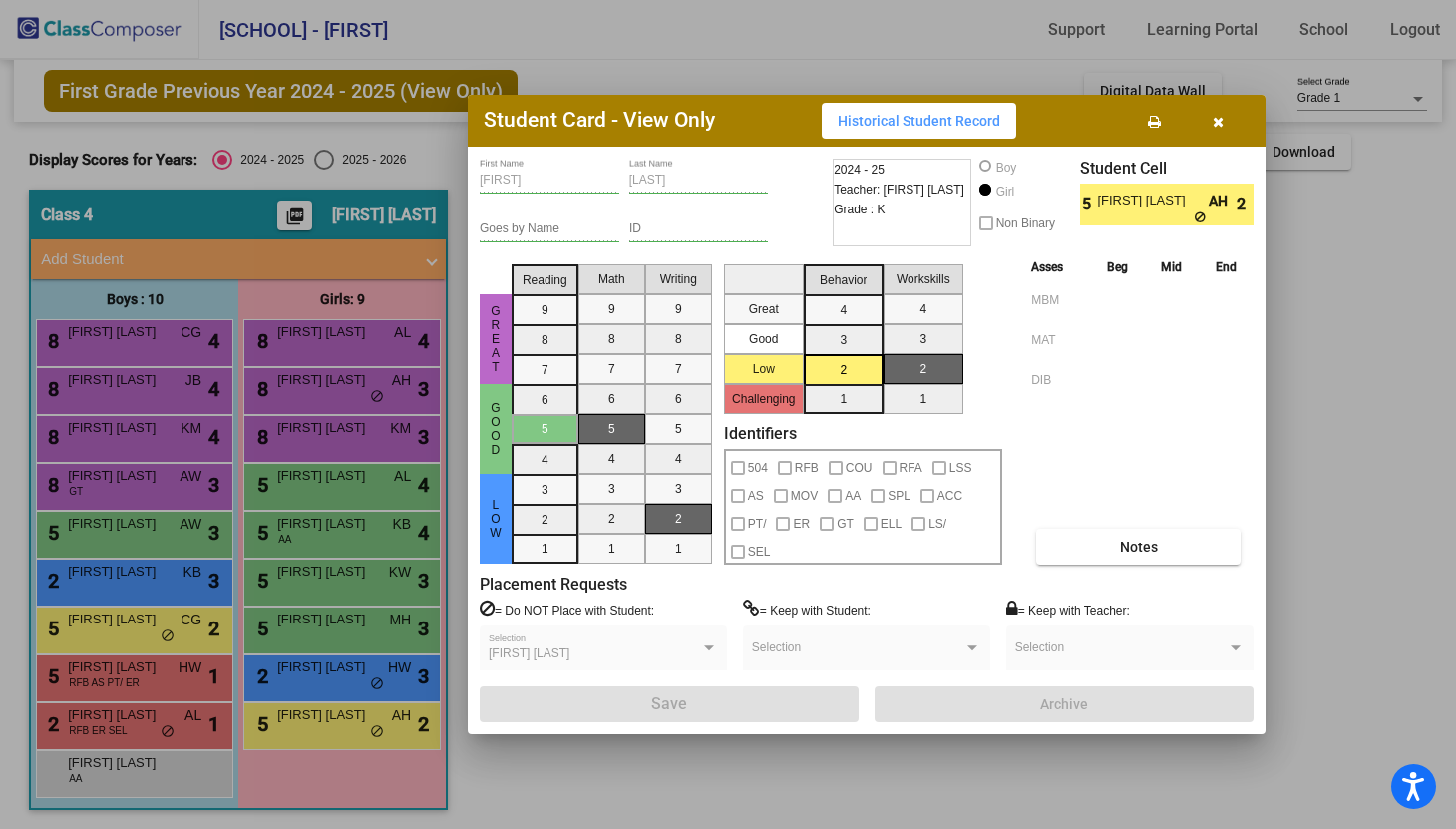 click at bounding box center [1218, 122] 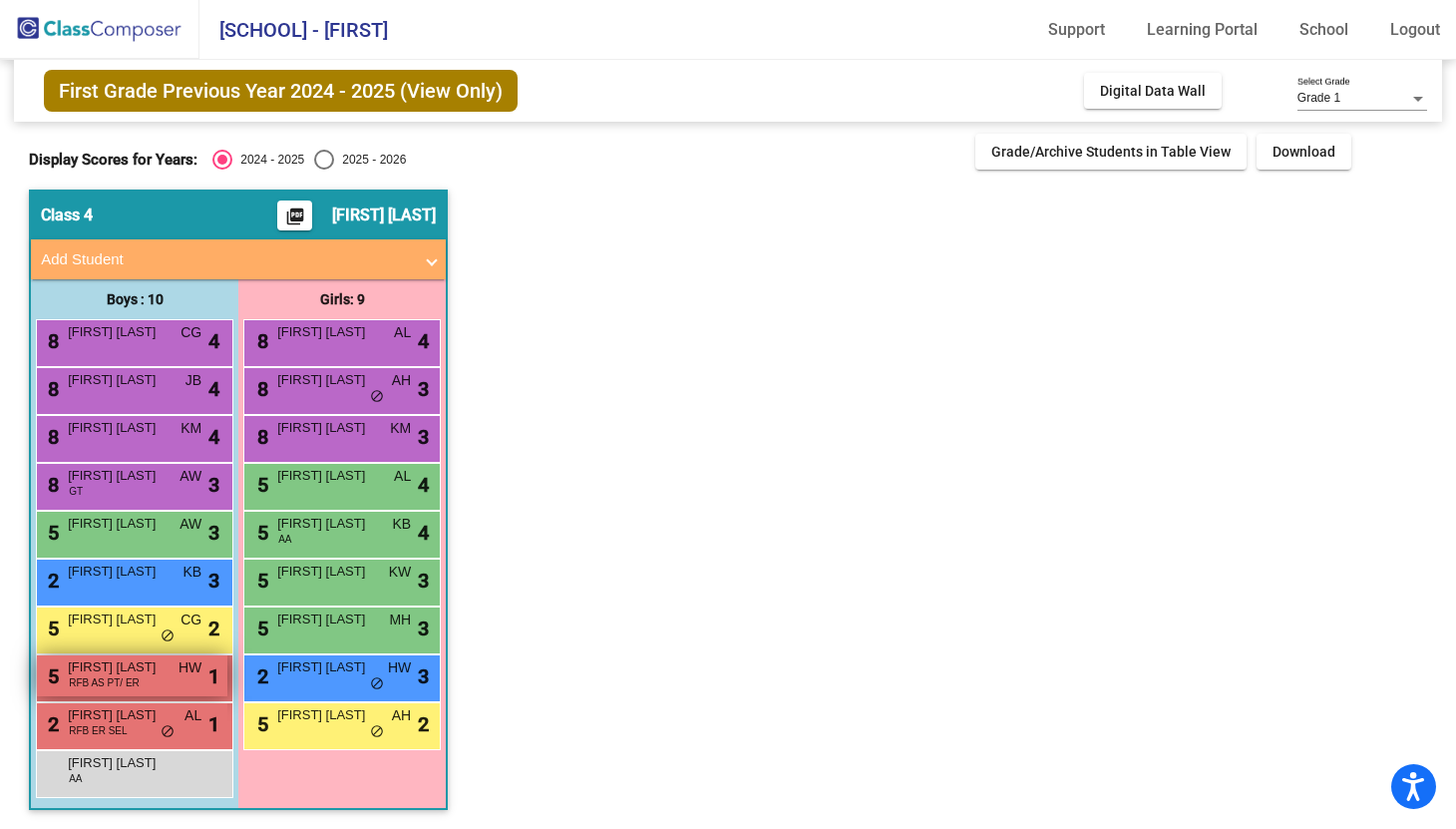 click on "[FIRST] [LAST]" at bounding box center (118, 667) 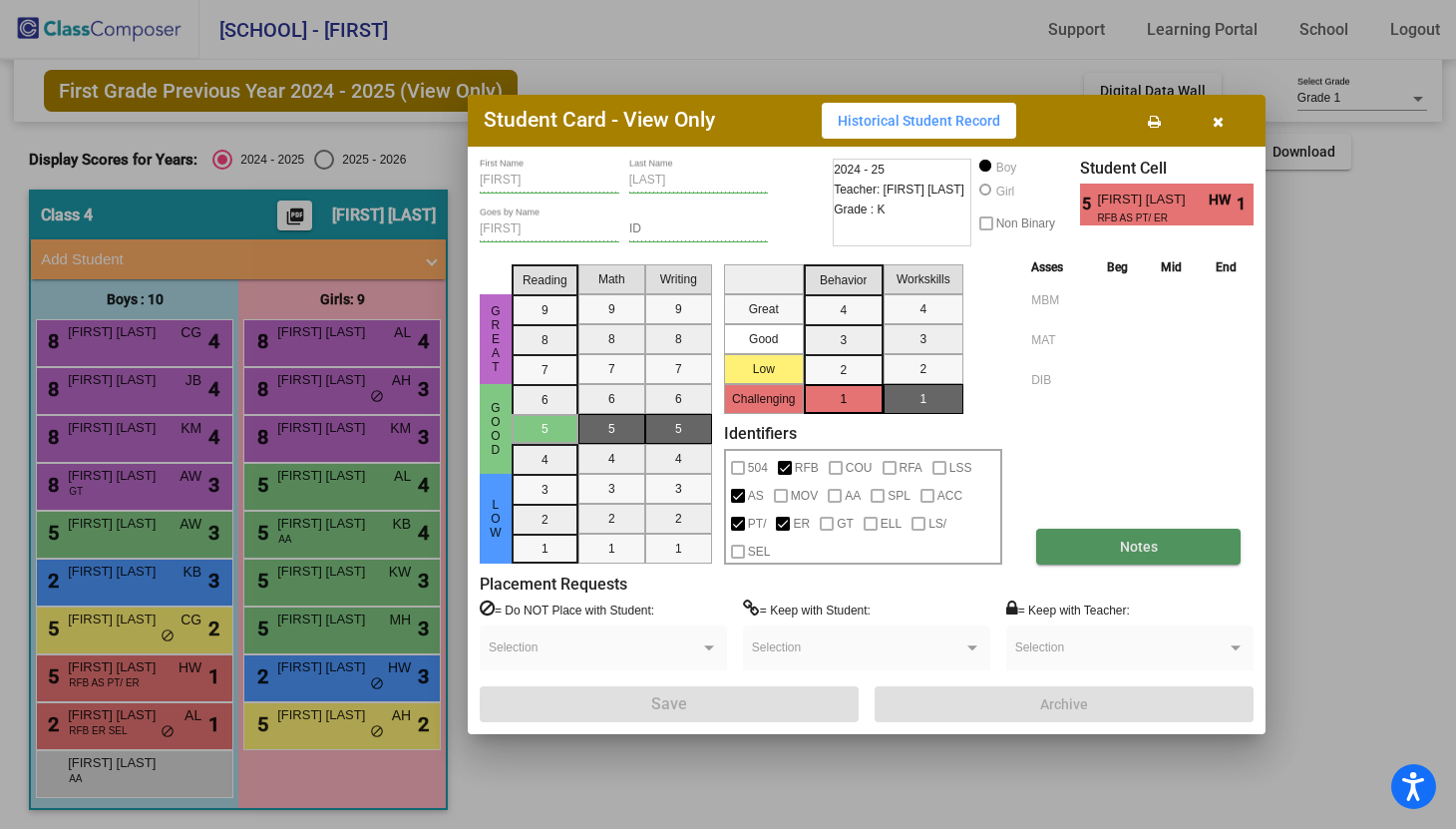 click on "Notes" at bounding box center [1138, 547] 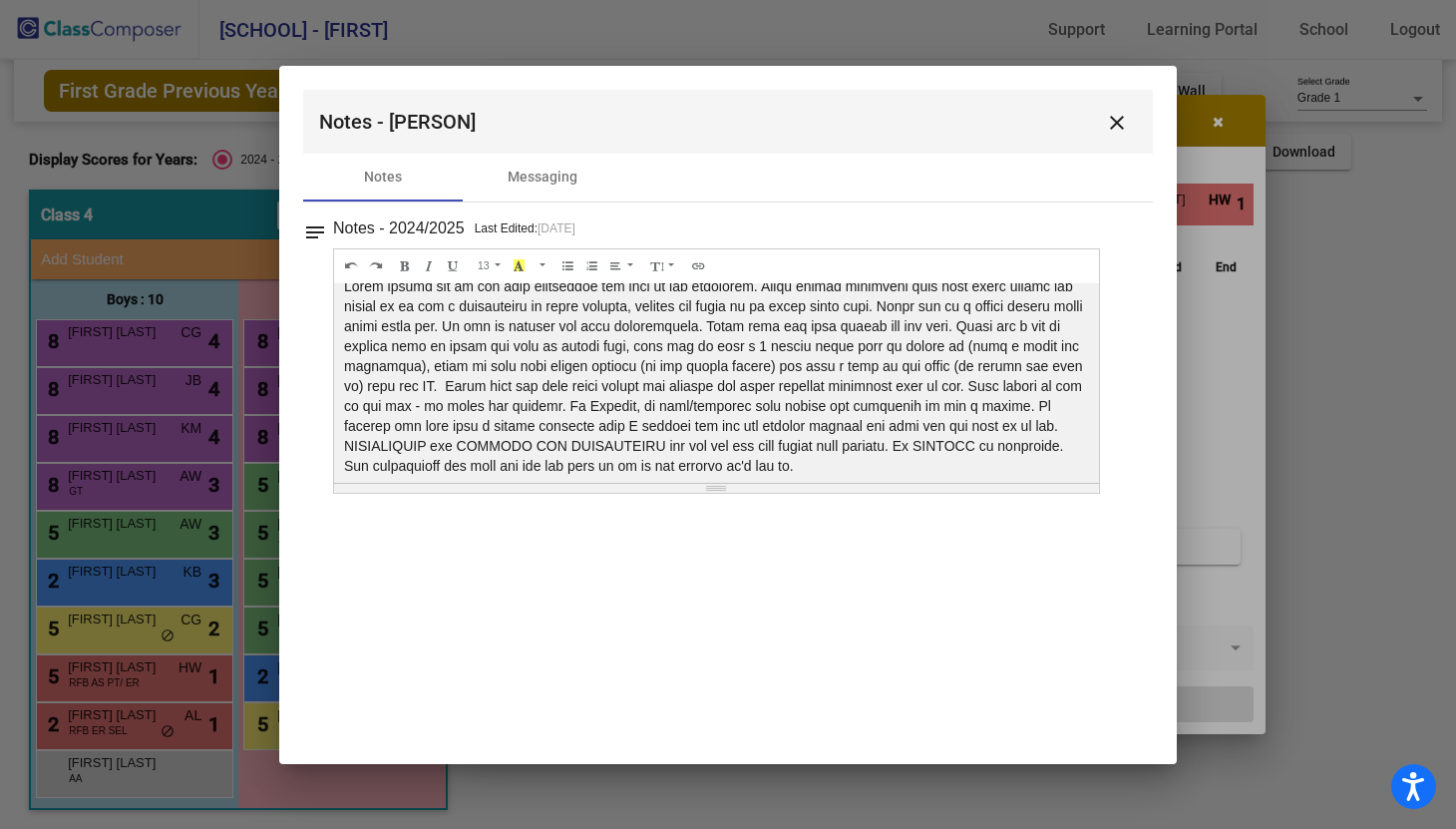scroll, scrollTop: 20, scrollLeft: 0, axis: vertical 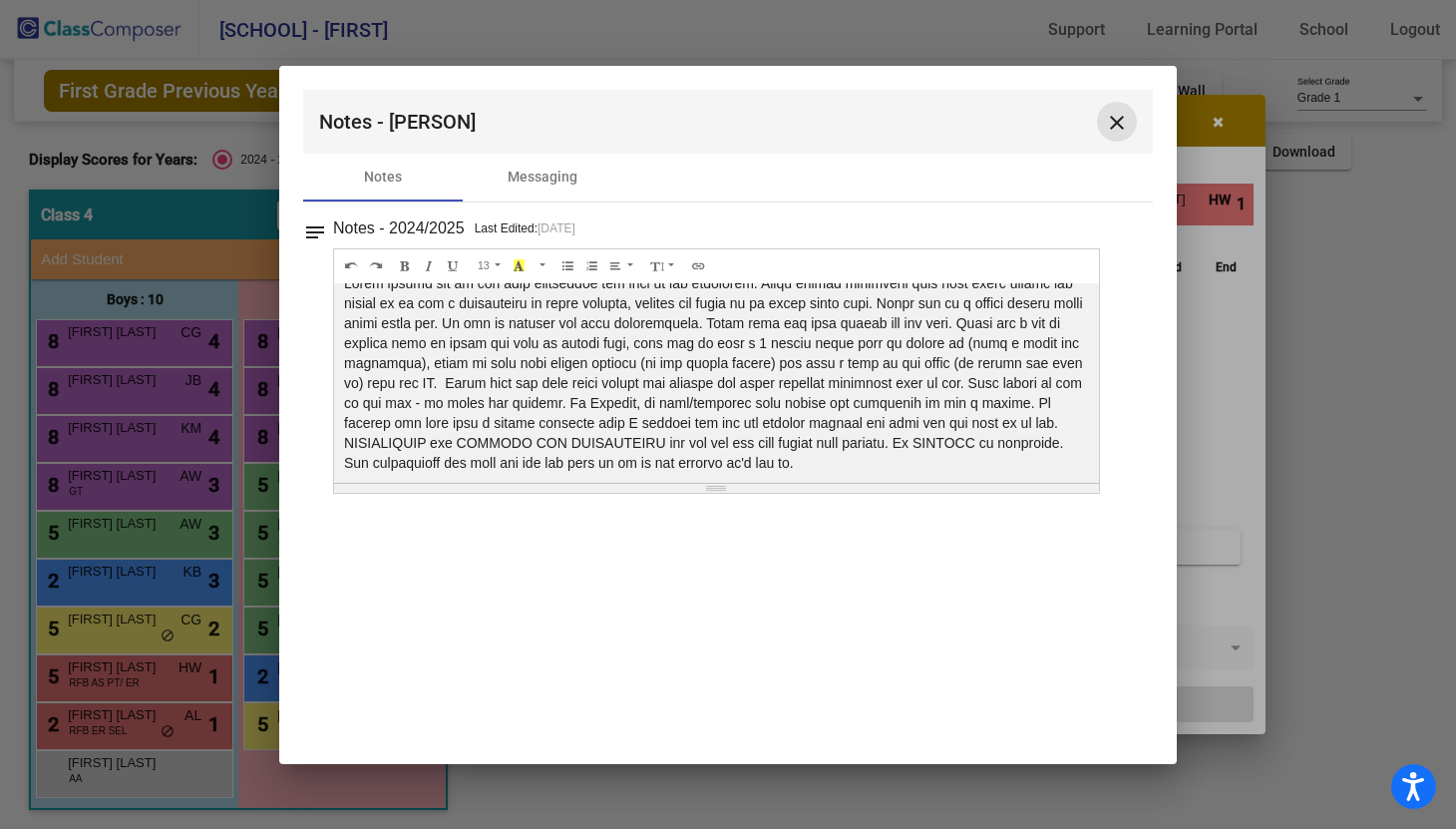 click on "close" at bounding box center [1117, 123] 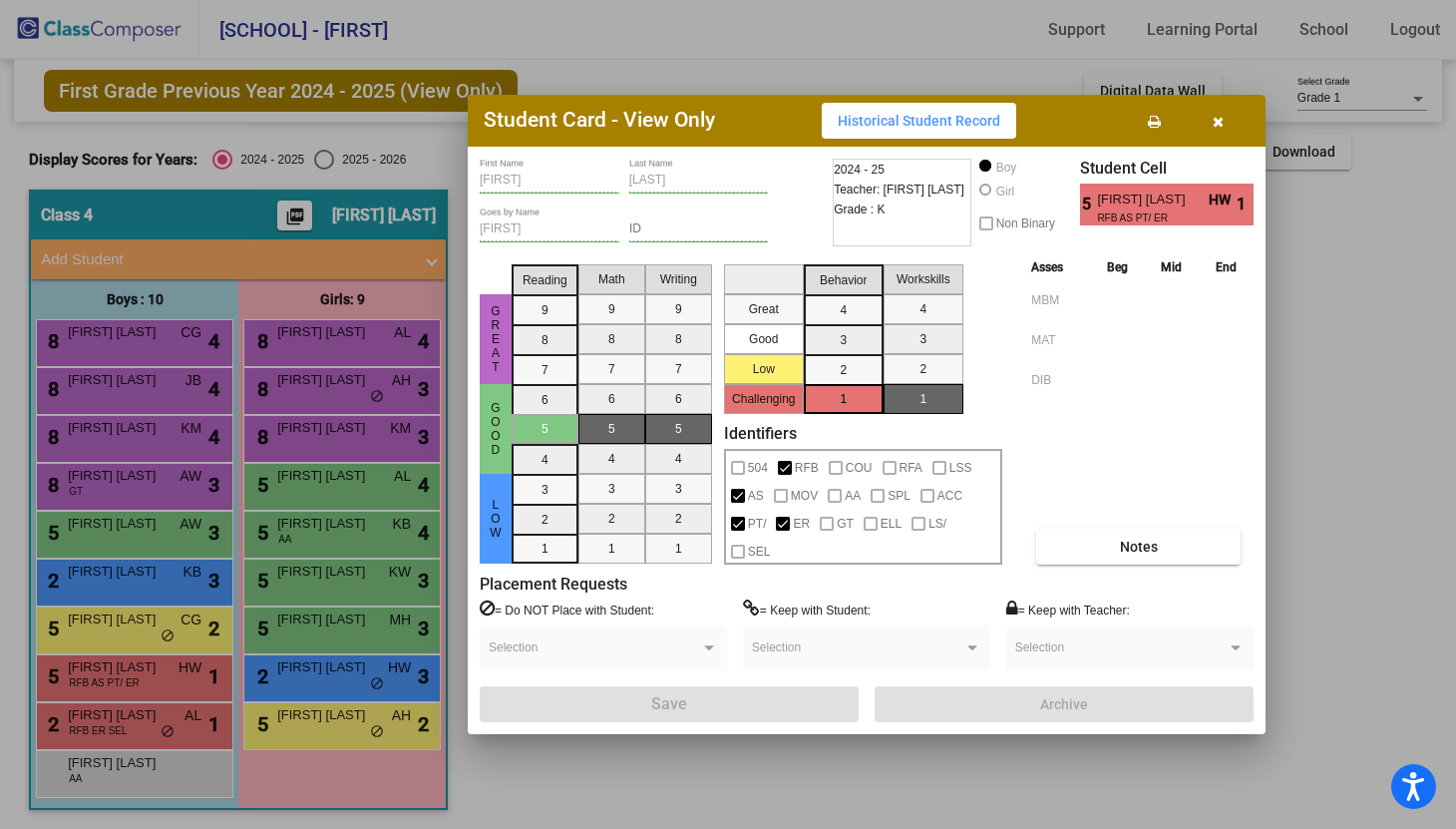 click at bounding box center [1218, 122] 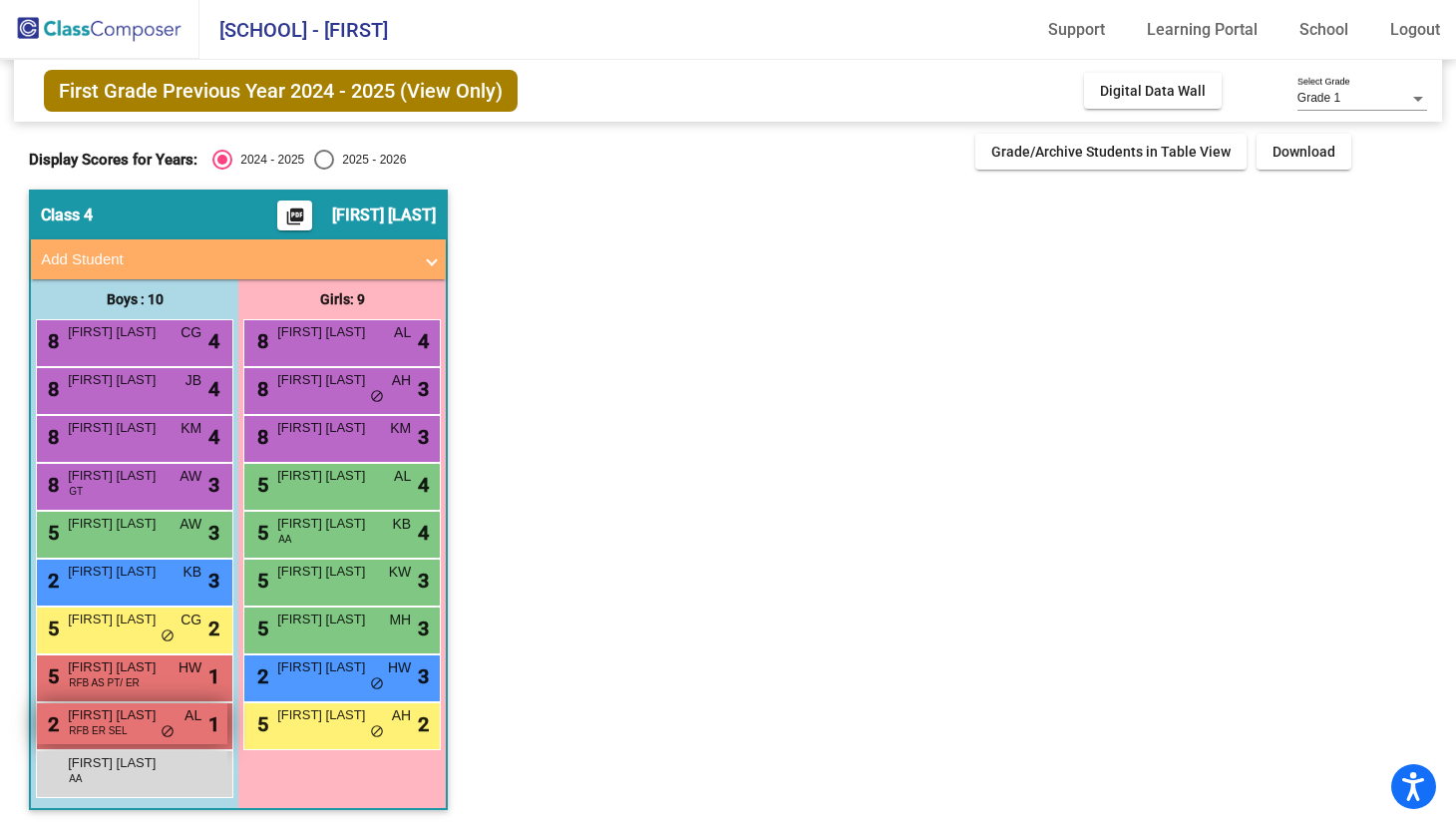 click on "[NUMBER] [FIRST] [LAST] RFB ER SEL AL lock do_not_disturb_alt 1" at bounding box center [132, 723] 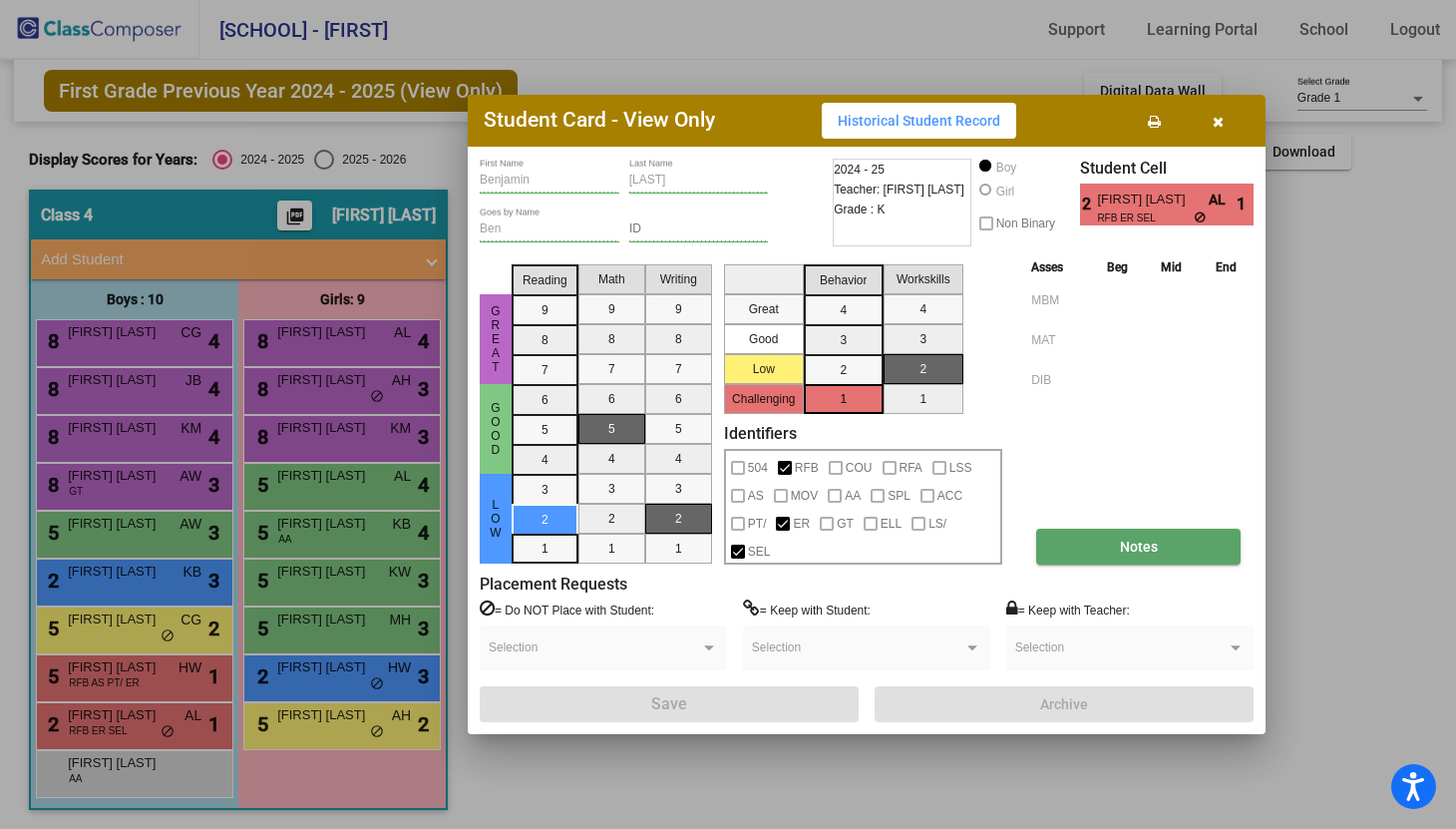 click on "Notes" at bounding box center (1138, 547) 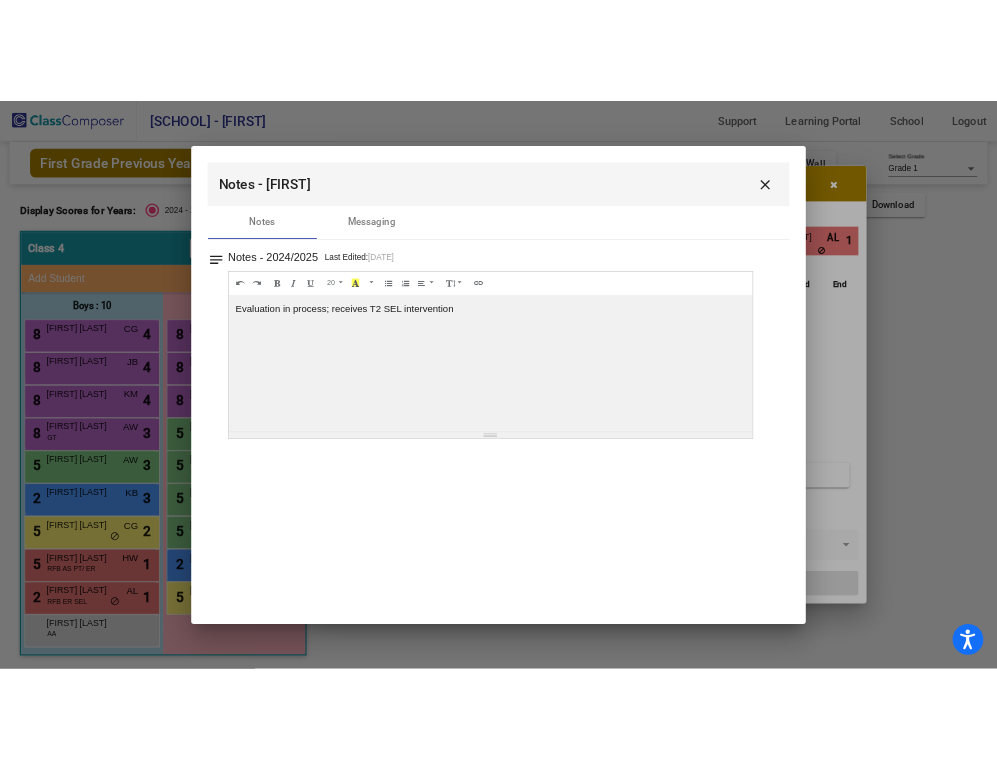 scroll, scrollTop: 0, scrollLeft: 0, axis: both 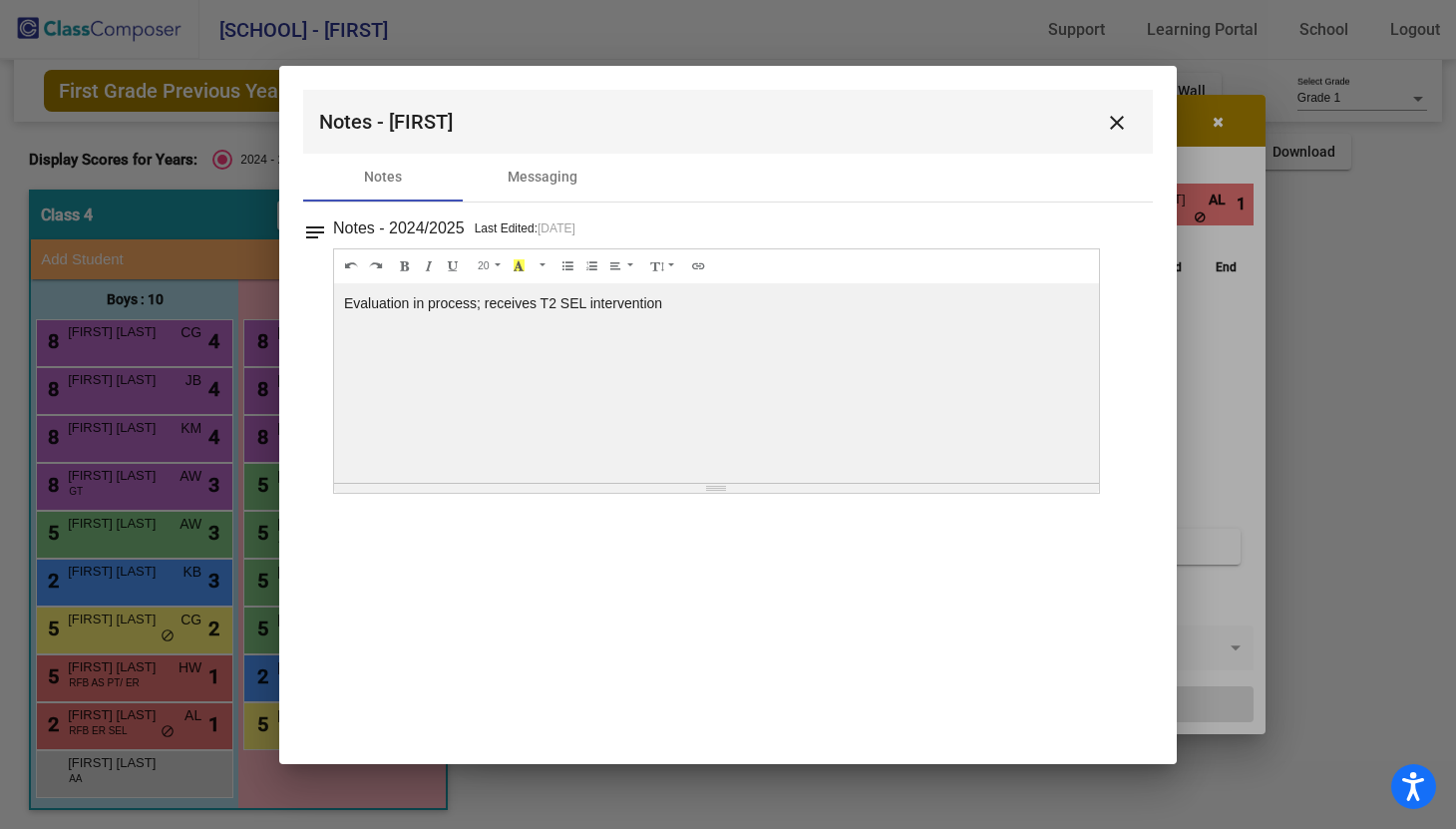 click on "close" at bounding box center [1117, 123] 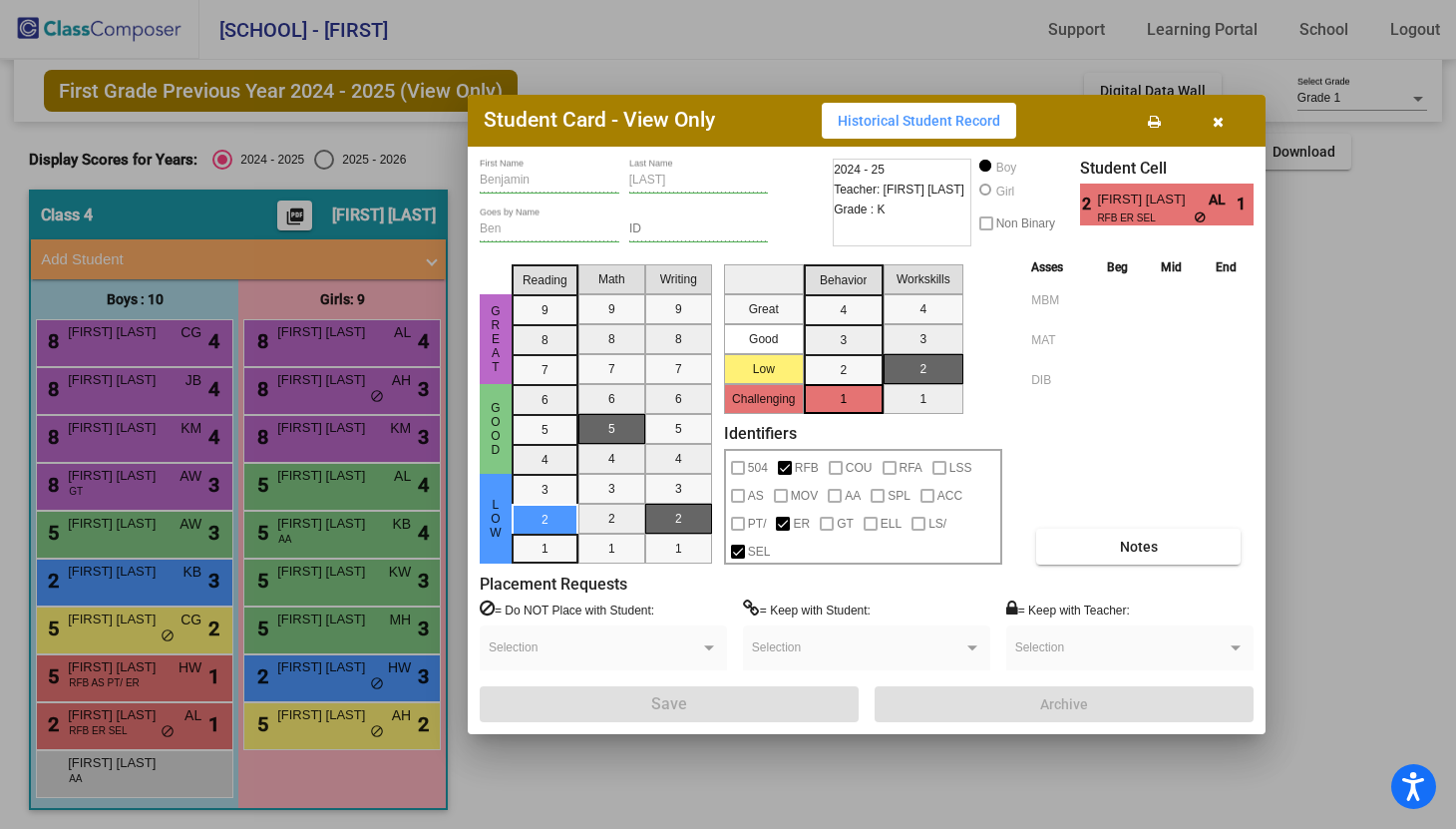 click at bounding box center (1218, 122) 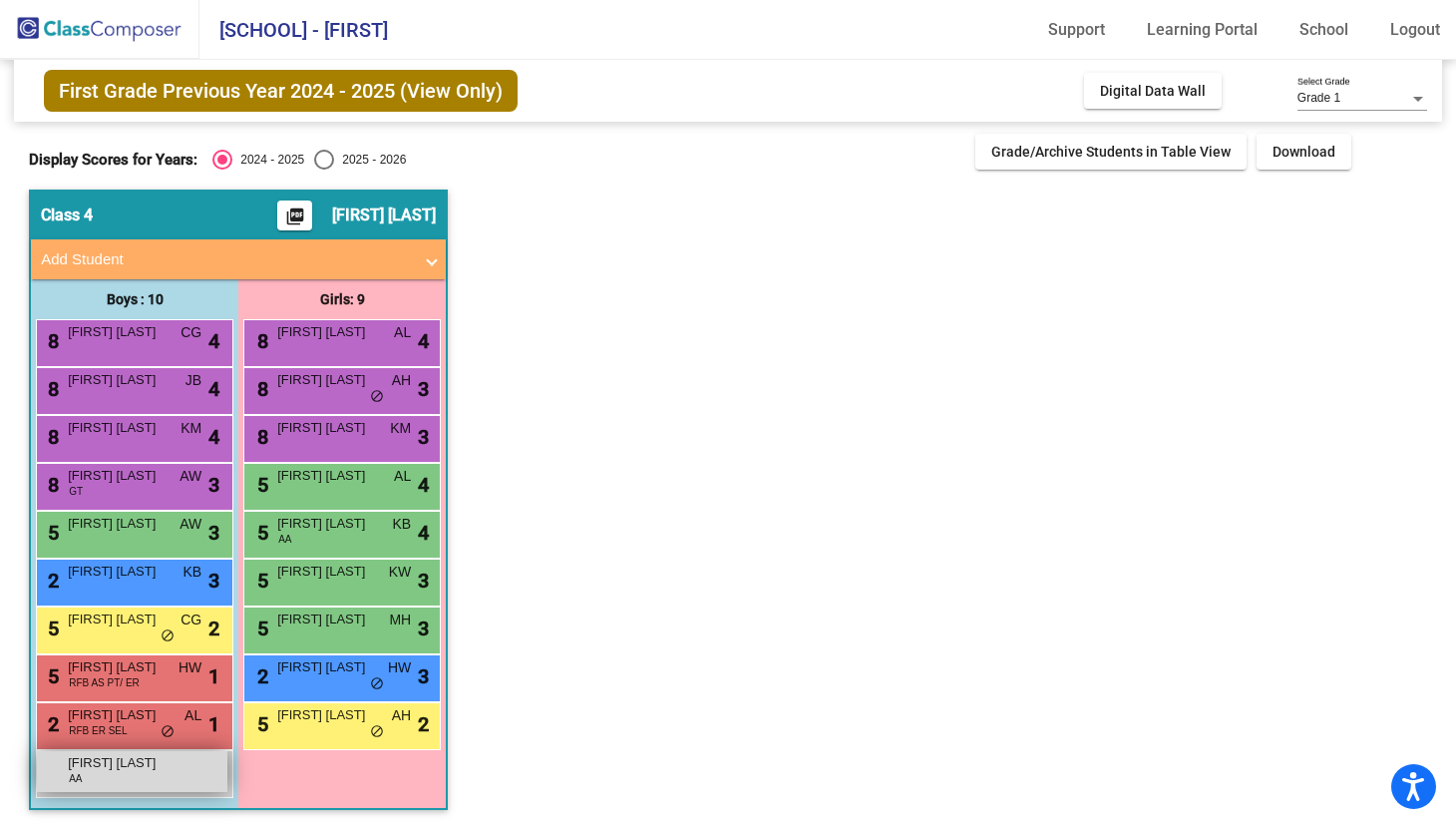 click on "[FIRST] [LAST] [ID]" at bounding box center (132, 771) 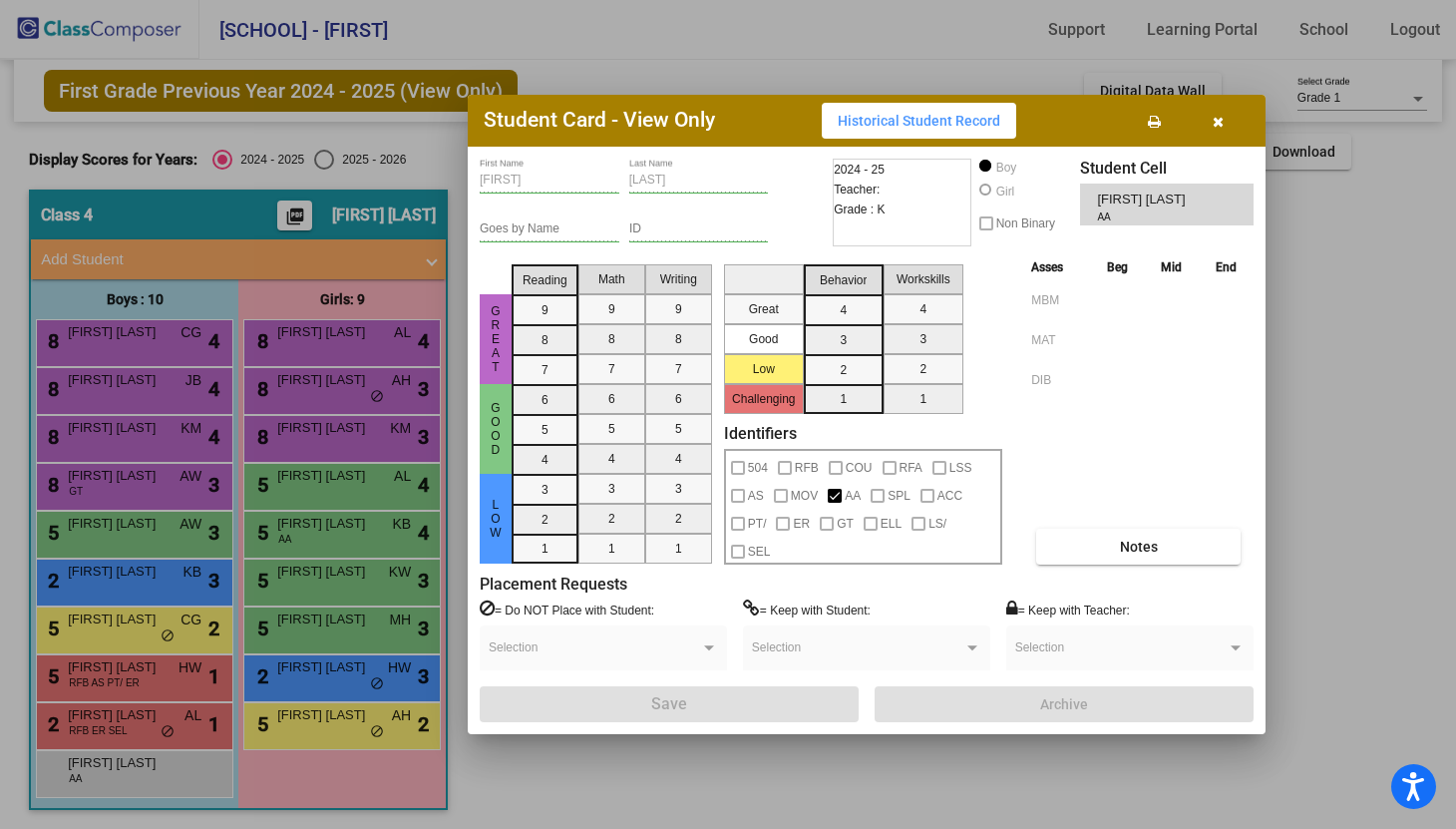 click at bounding box center [1218, 122] 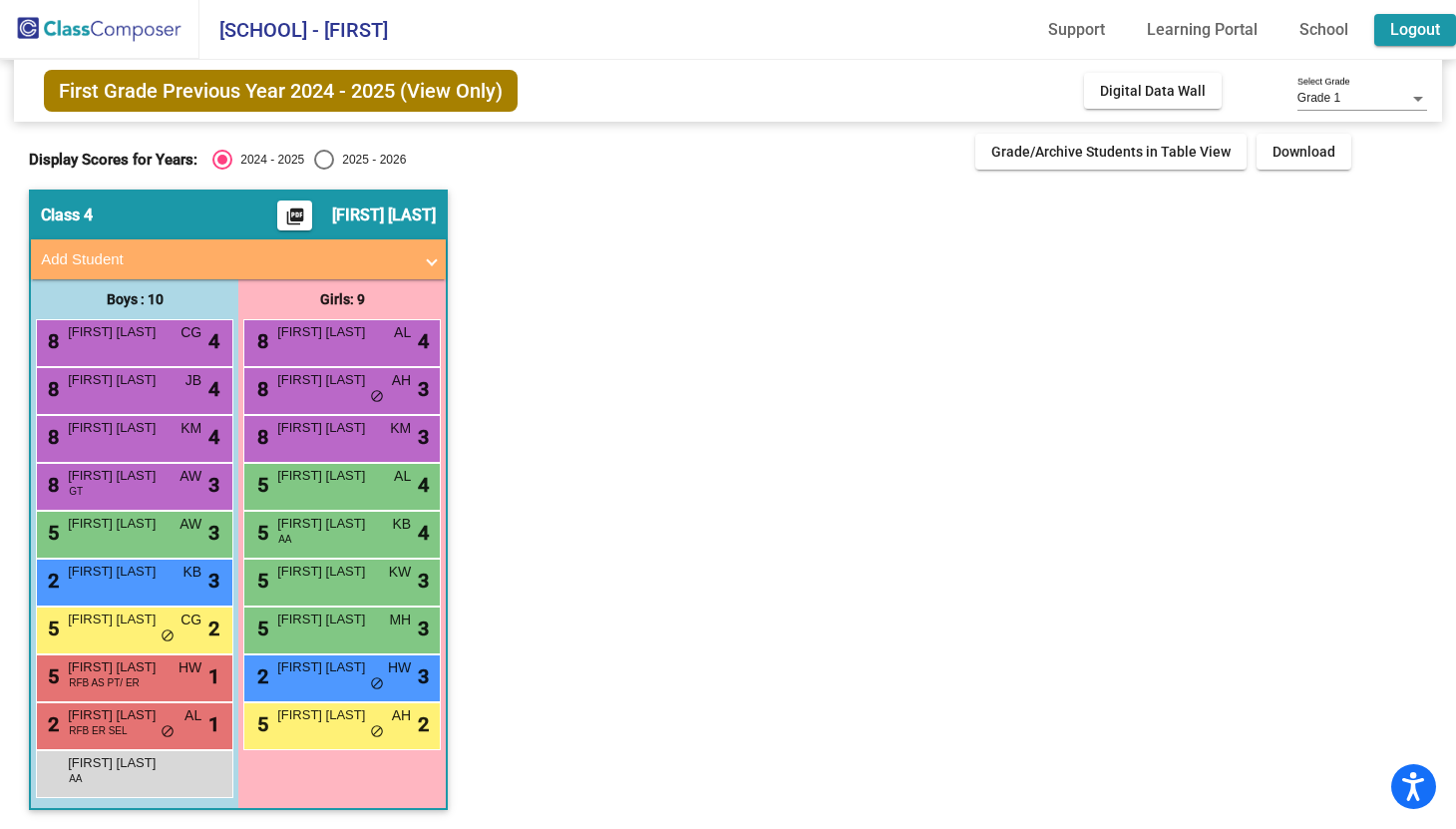 click on "Logout" 